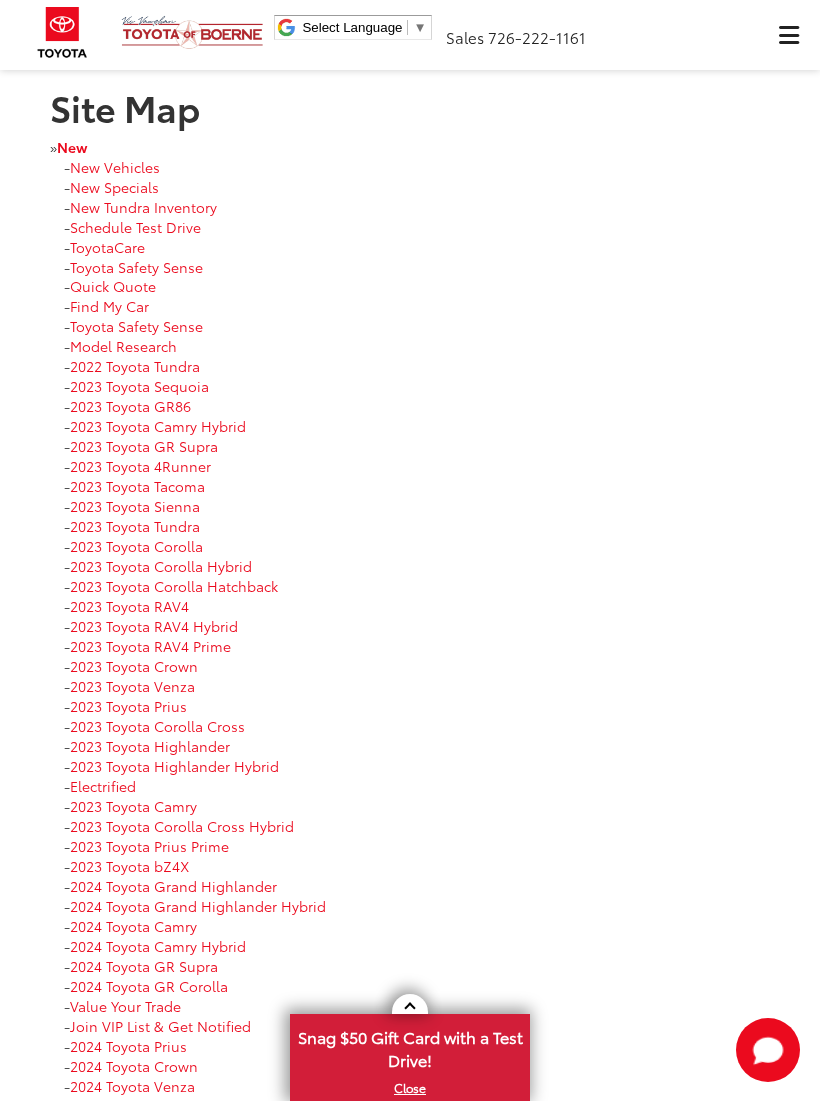 scroll, scrollTop: 0, scrollLeft: 0, axis: both 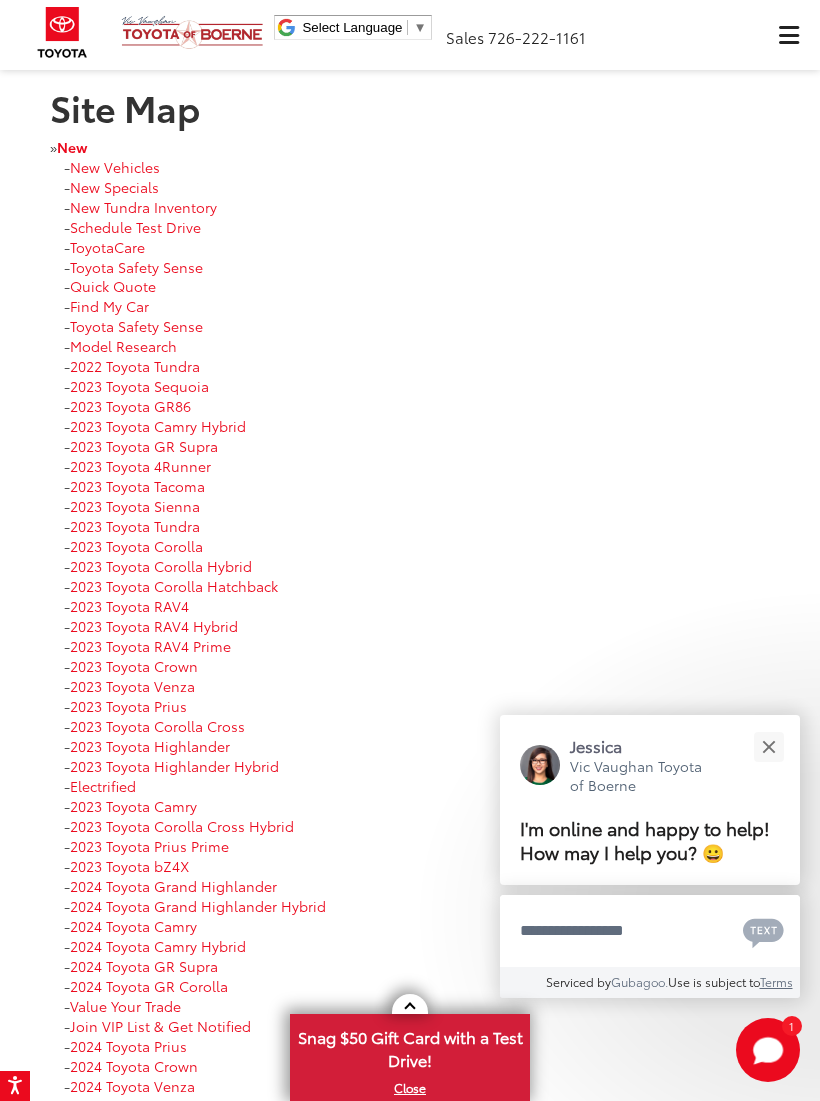 click at bounding box center (768, 746) 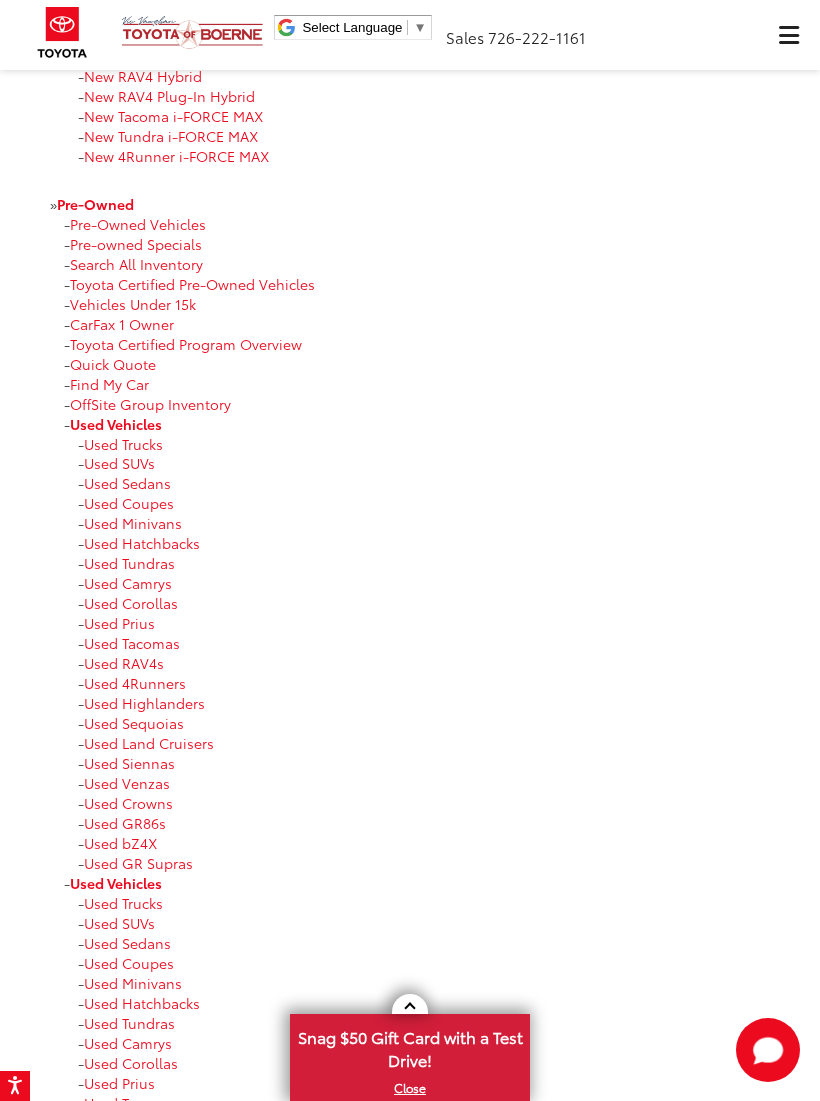 scroll, scrollTop: 3687, scrollLeft: 0, axis: vertical 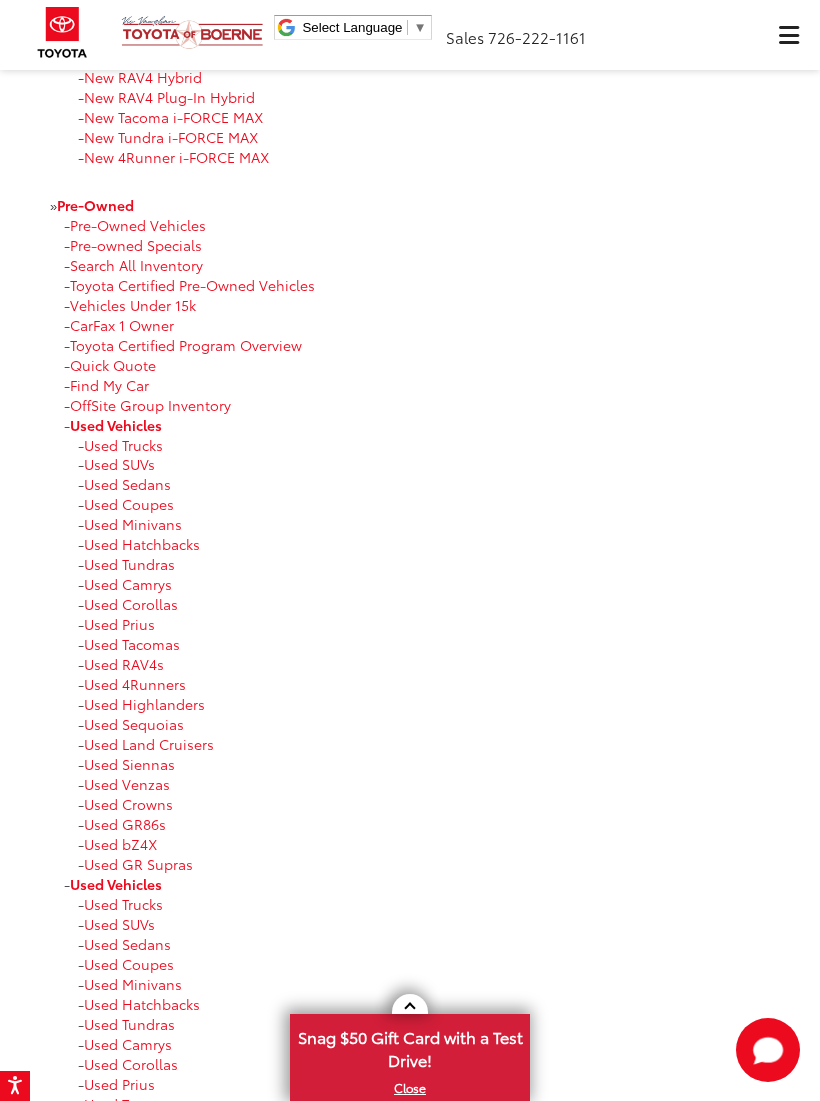 click on "Pre-Owned" at bounding box center [95, 205] 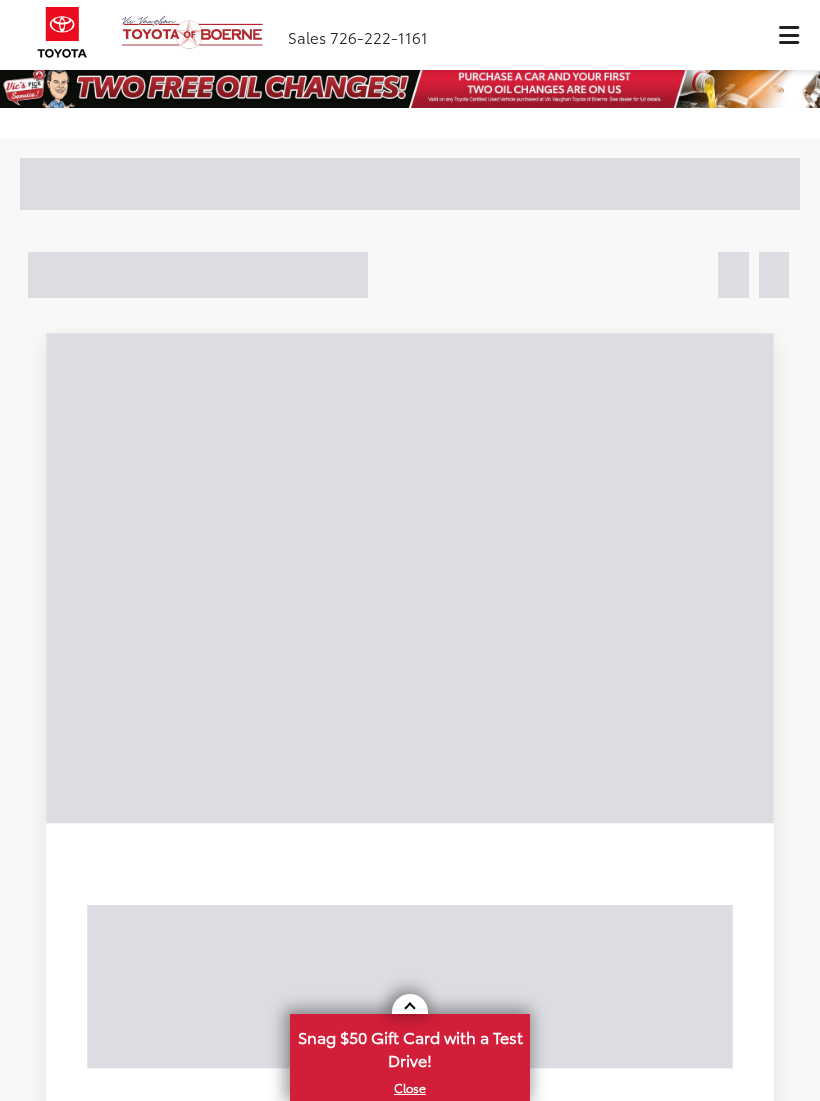 scroll, scrollTop: 0, scrollLeft: 0, axis: both 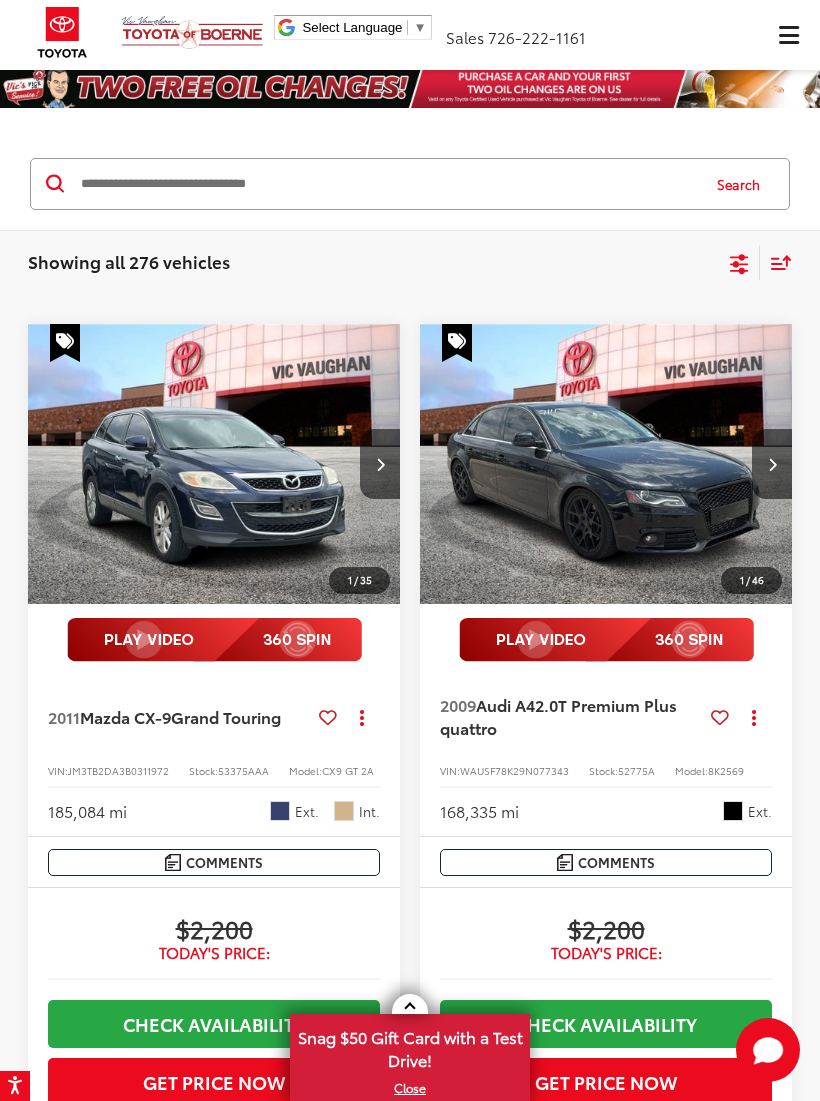 click at bounding box center [388, 184] 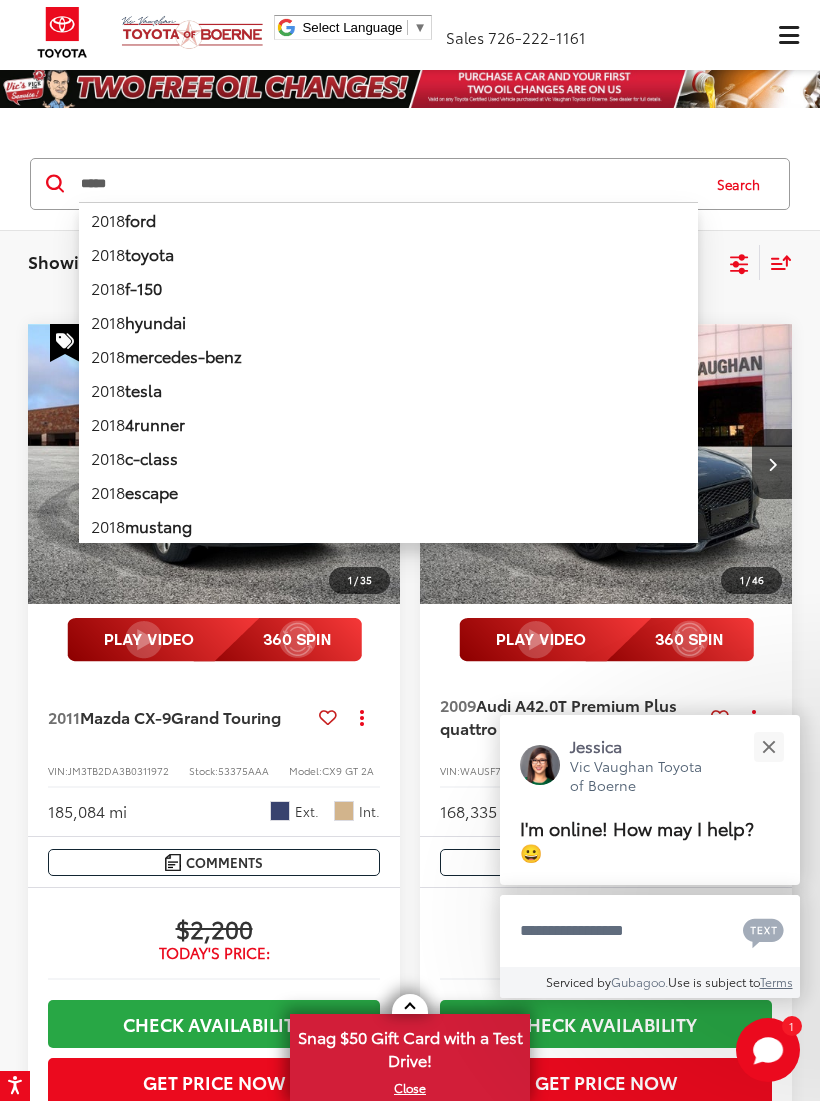 click on "2018  4runner" at bounding box center (388, 424) 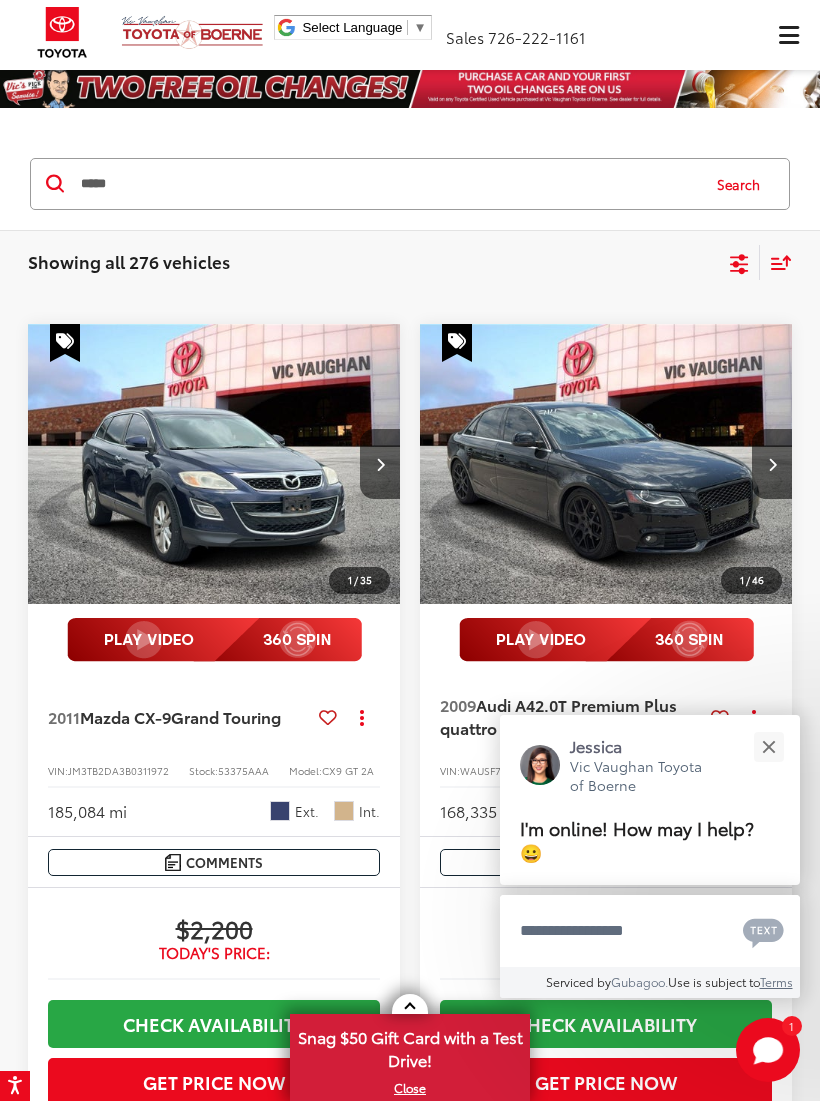 type on "**********" 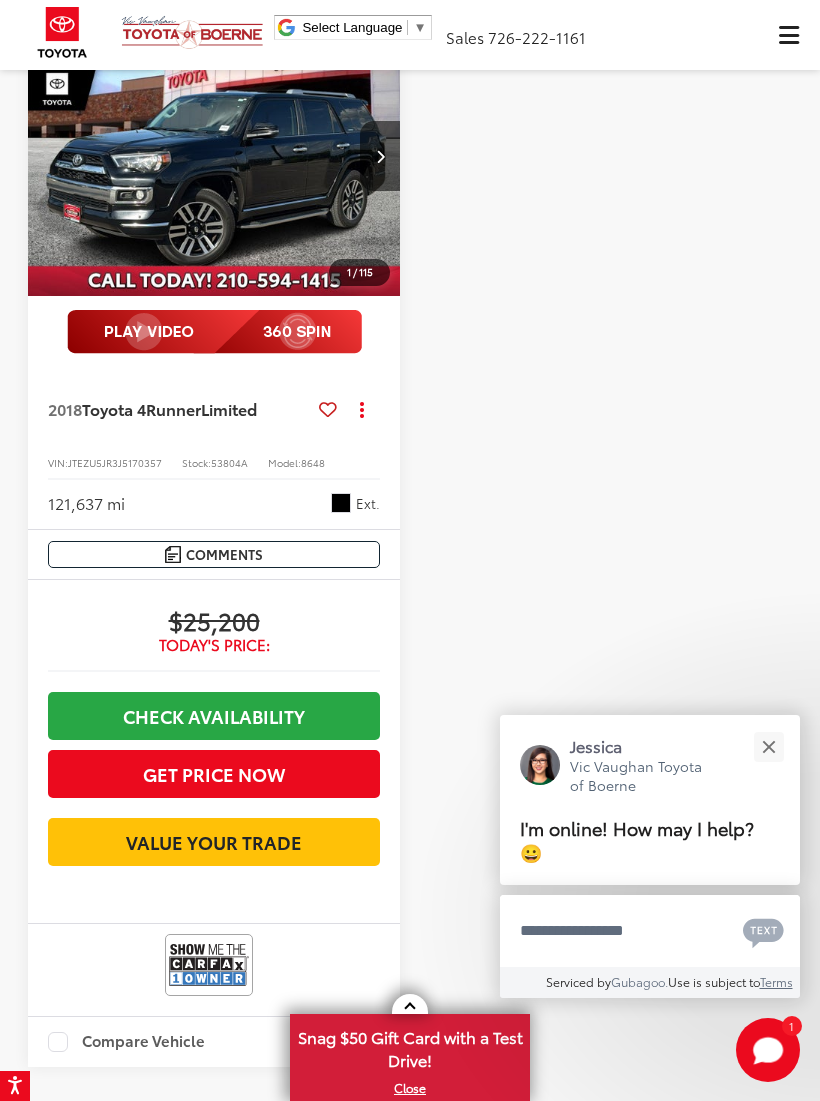 scroll, scrollTop: 121, scrollLeft: 0, axis: vertical 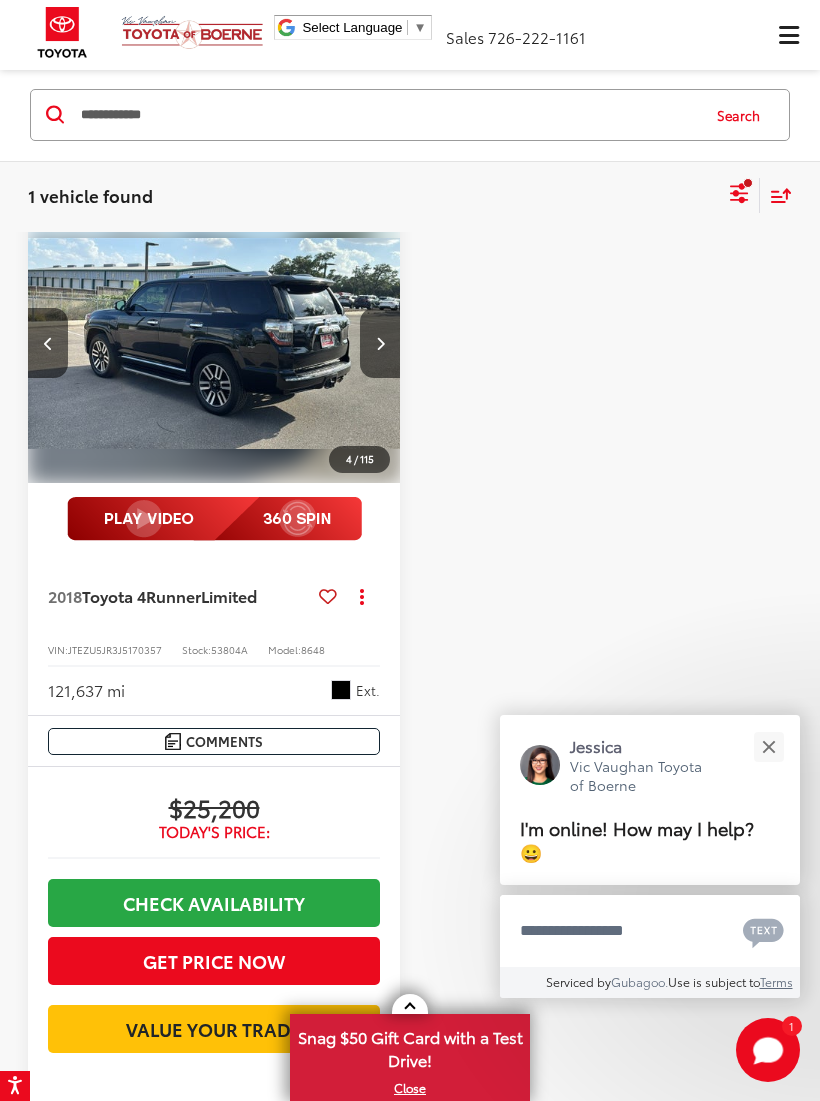 click at bounding box center [214, 343] 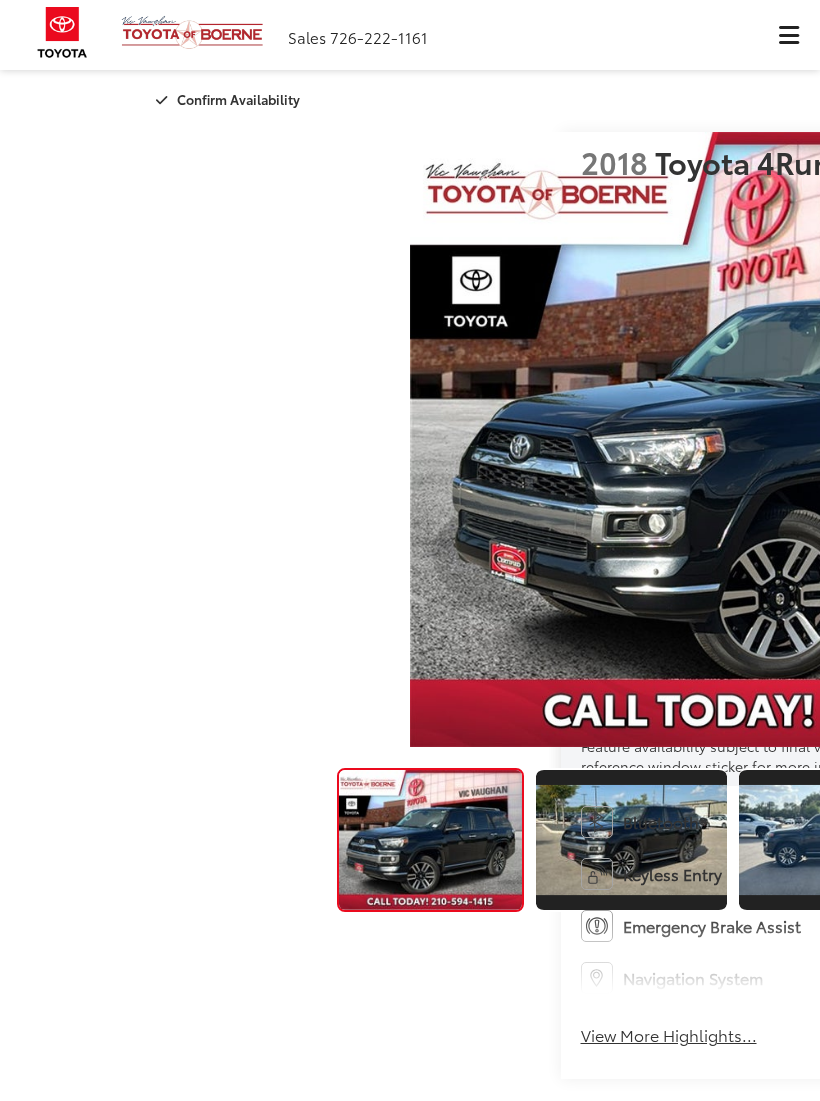 scroll, scrollTop: 0, scrollLeft: 0, axis: both 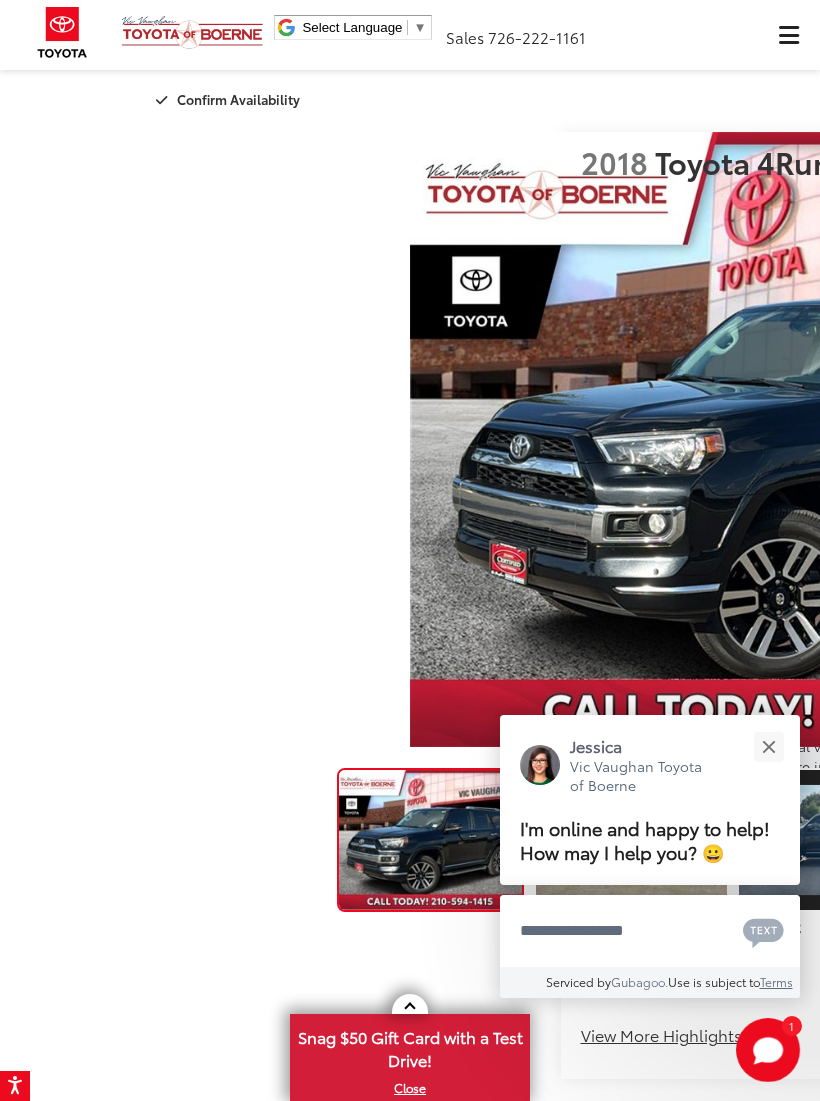 click at bounding box center (1231, 439) 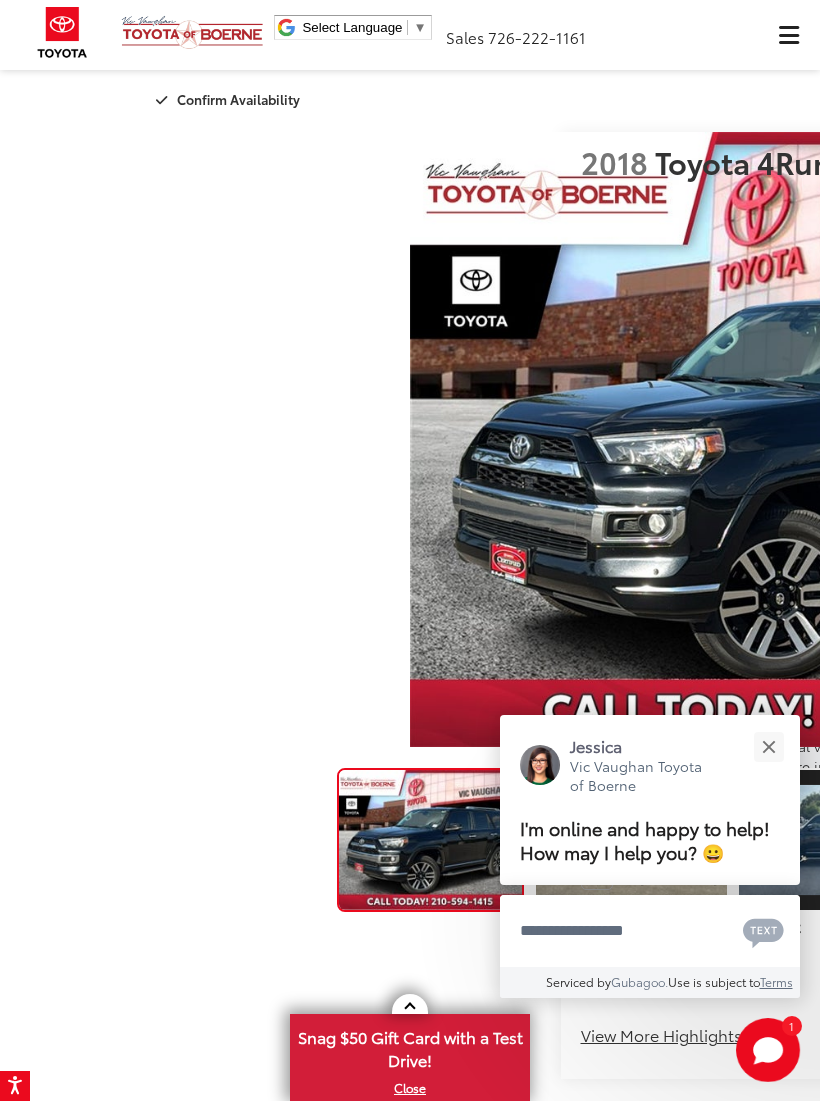 click at bounding box center (1285, 440) 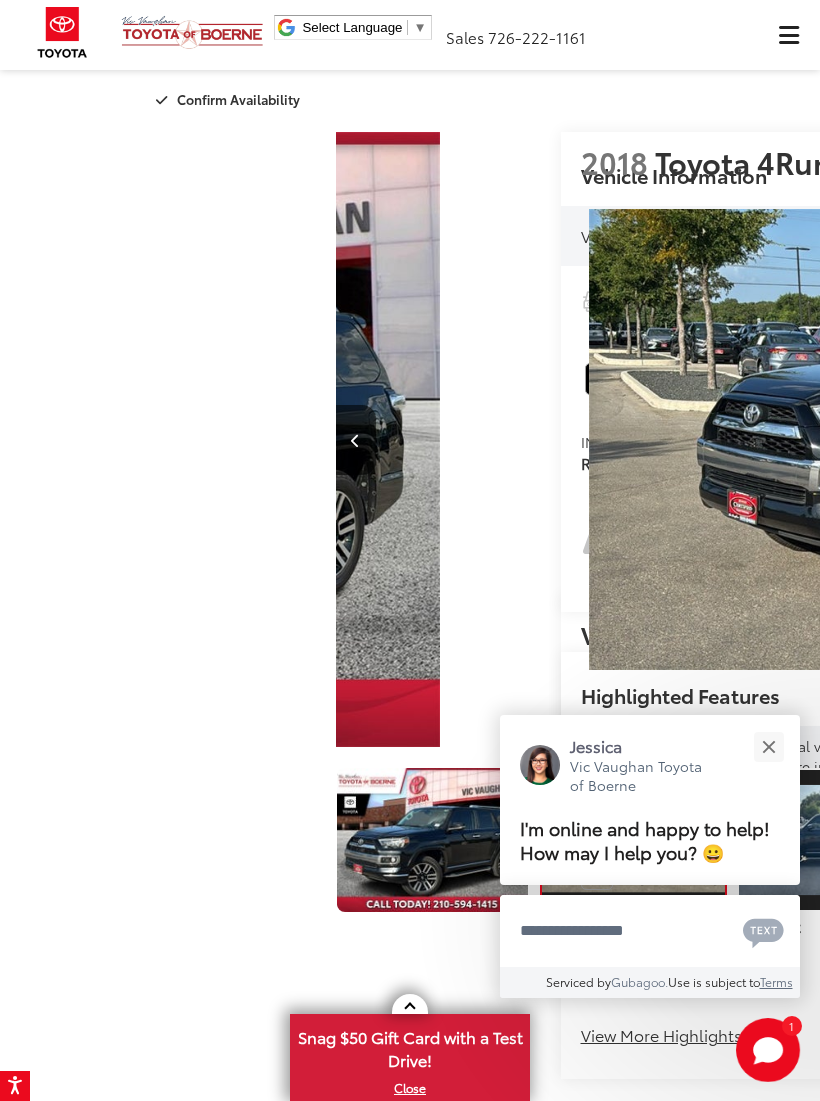 scroll, scrollTop: 0, scrollLeft: 820, axis: horizontal 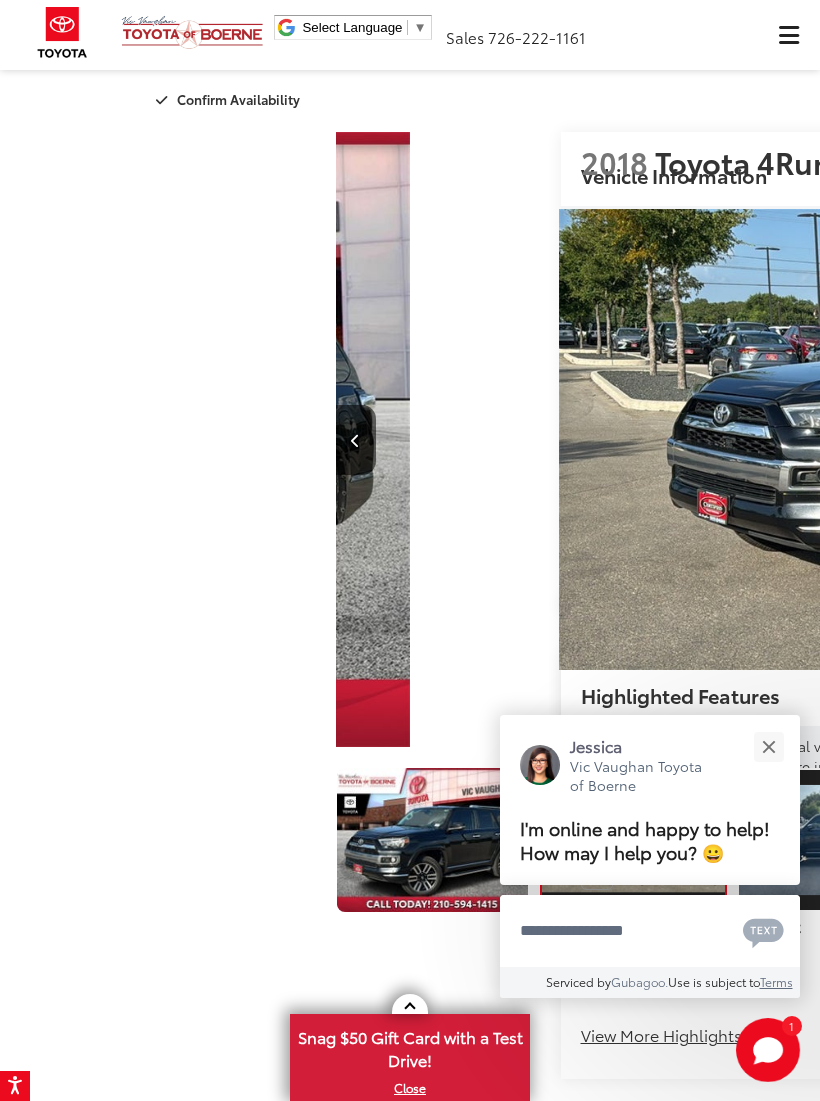 click at bounding box center (1285, 440) 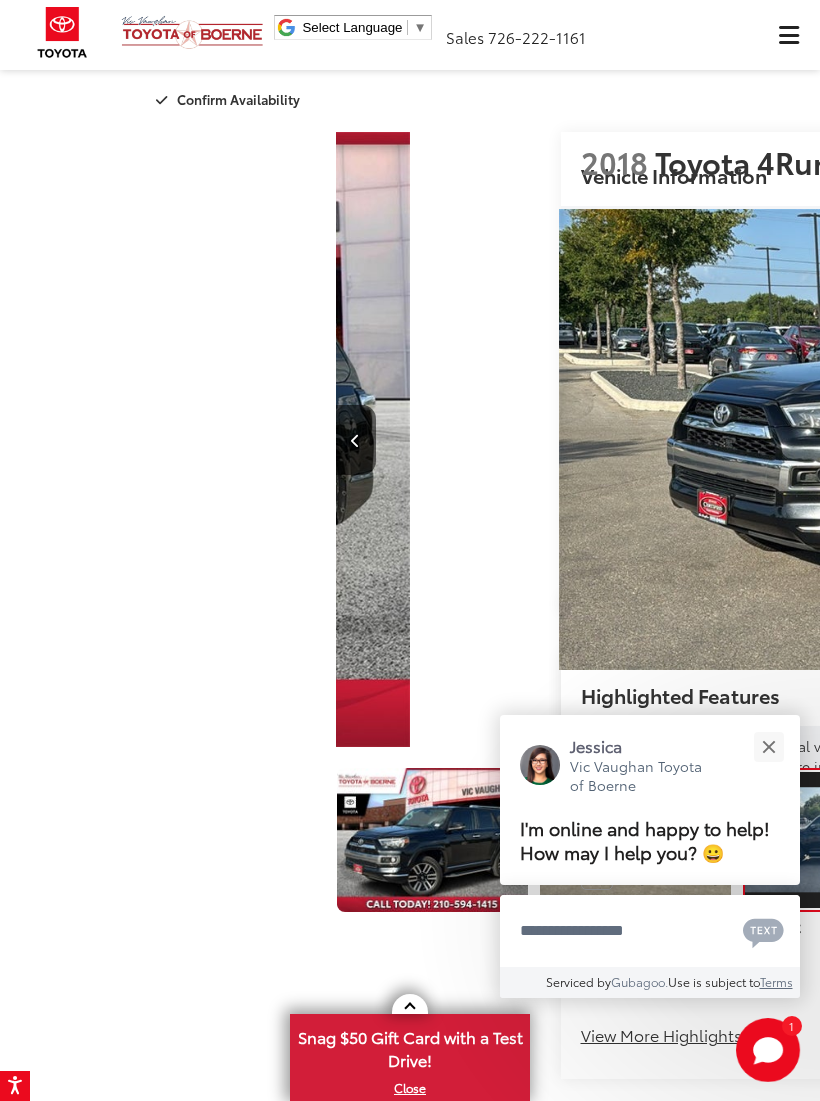 scroll, scrollTop: 0, scrollLeft: 1242, axis: horizontal 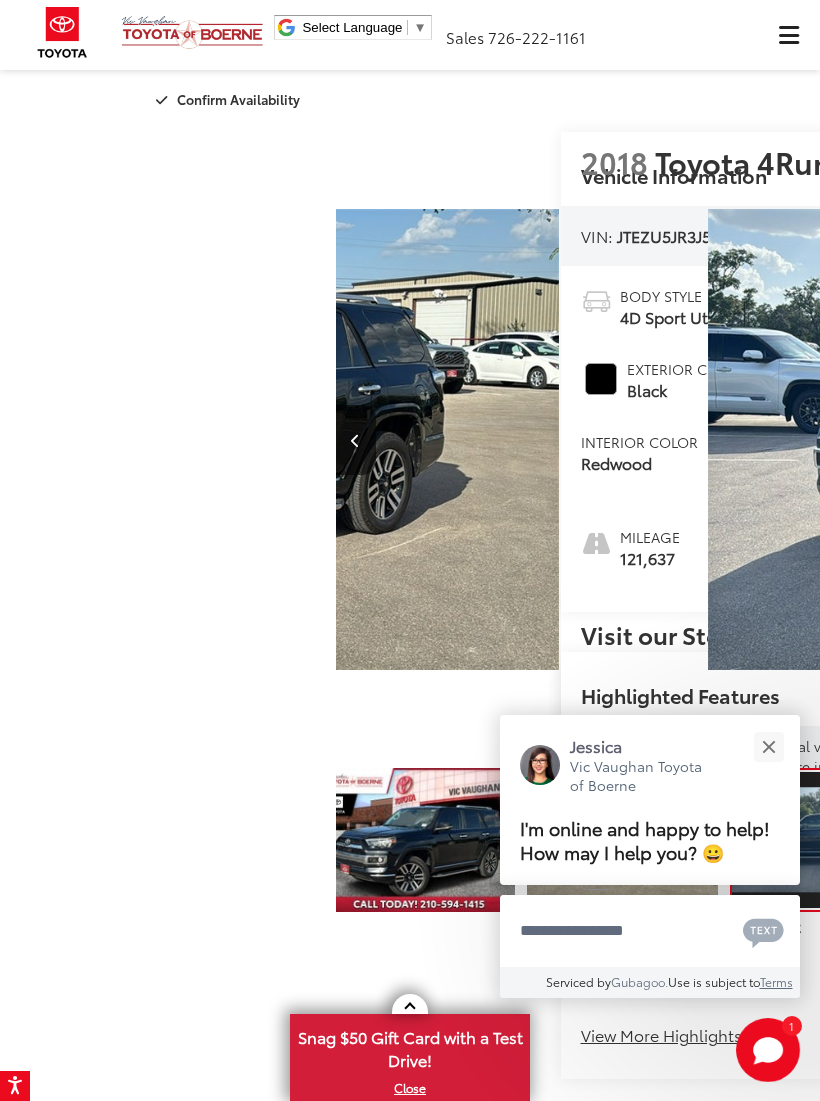 click at bounding box center [1285, 440] 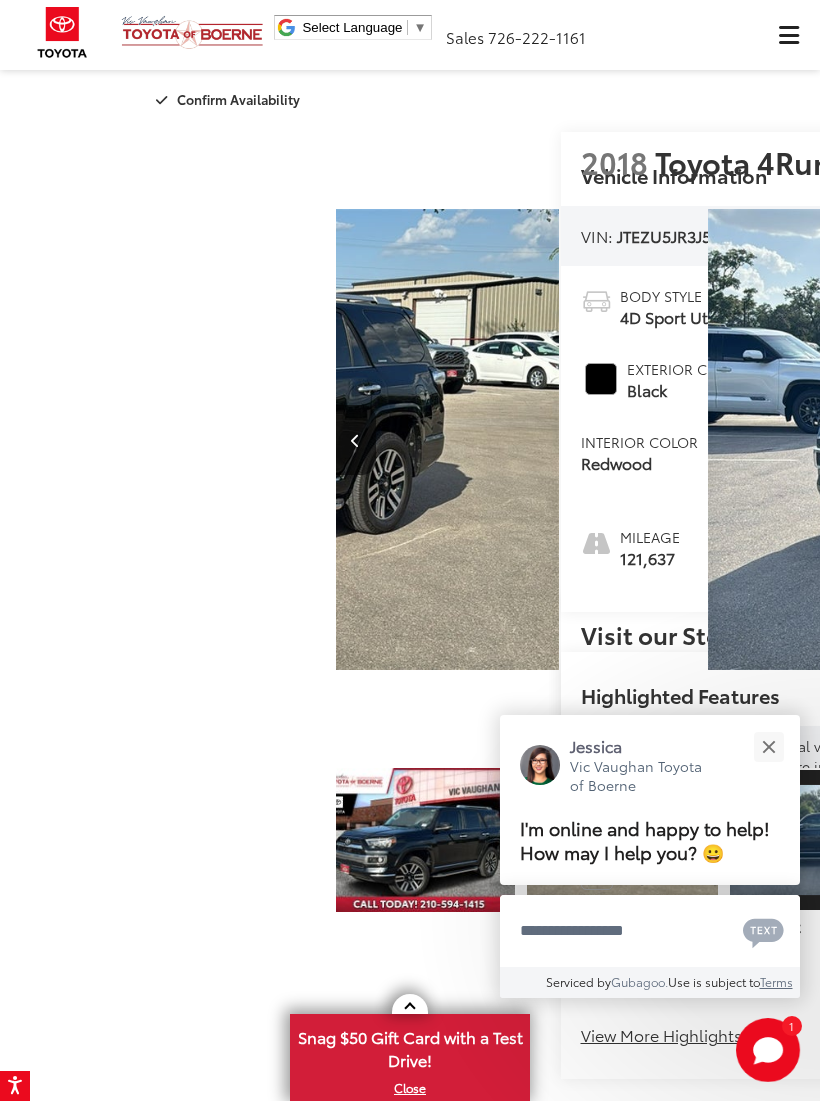 scroll, scrollTop: 0, scrollLeft: 2393, axis: horizontal 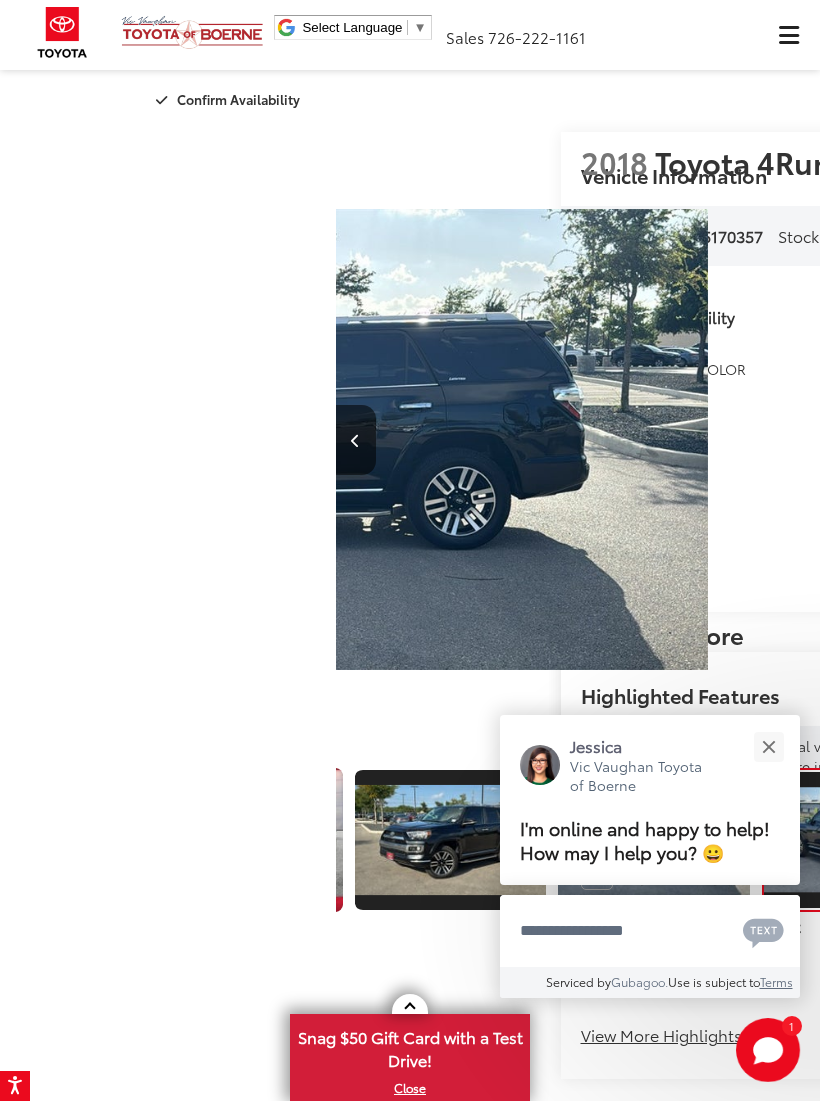 click at bounding box center (1285, 440) 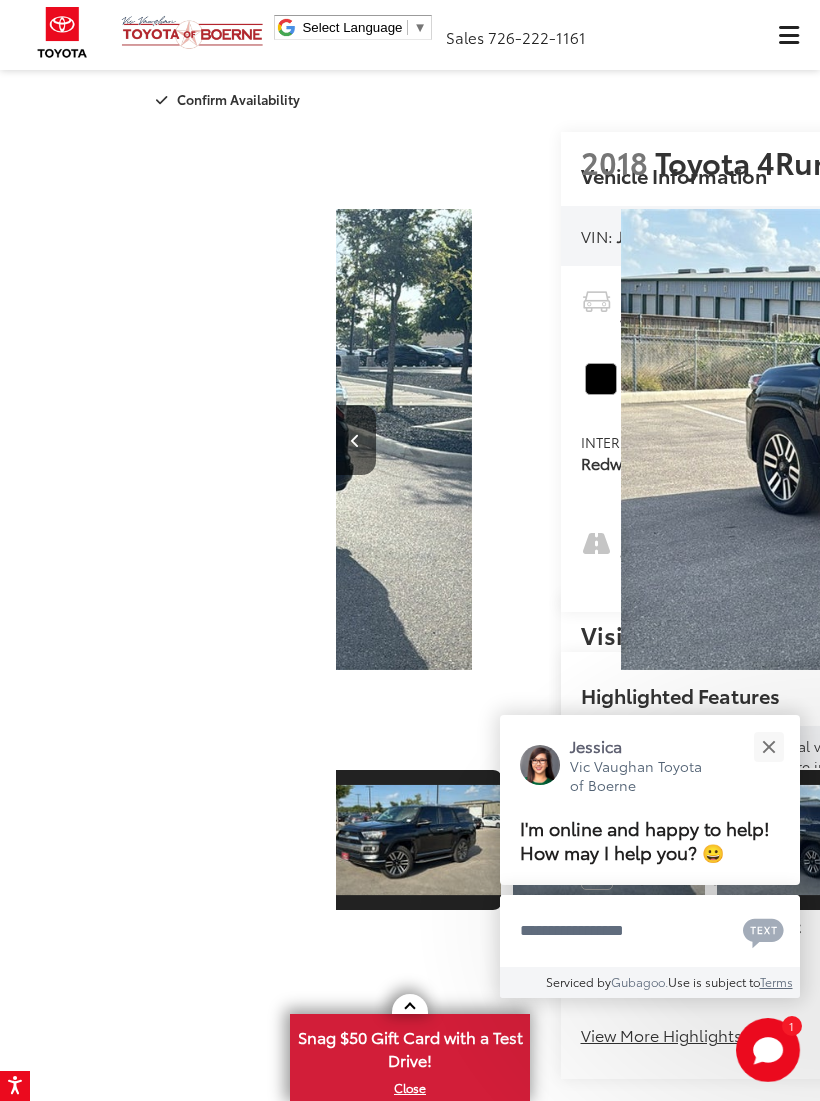 scroll, scrollTop: 0, scrollLeft: 317, axis: horizontal 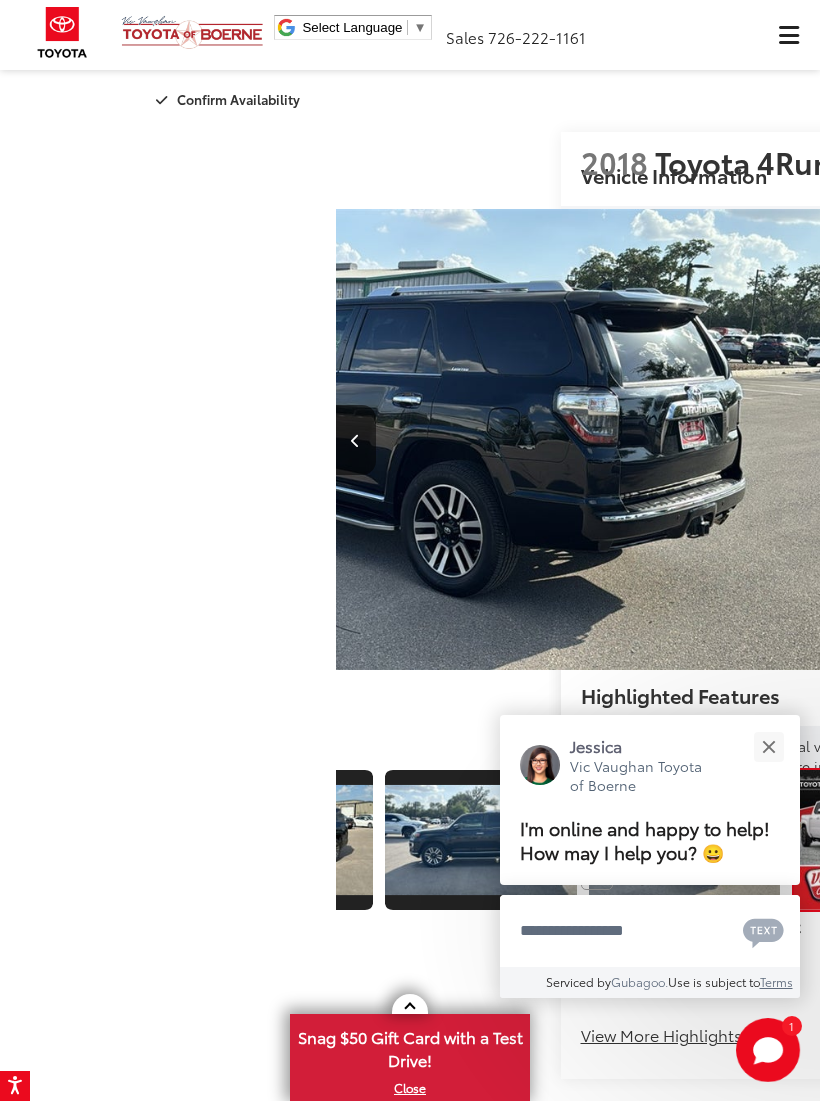 click at bounding box center (1285, 440) 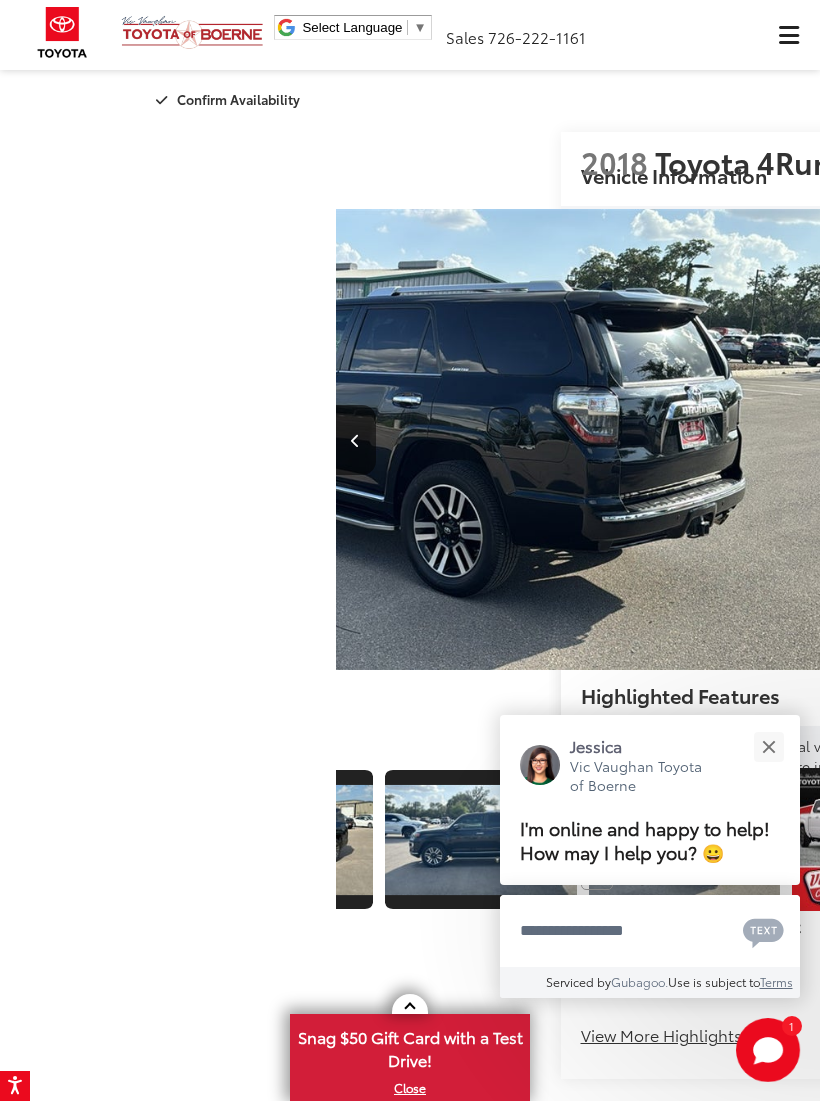 scroll, scrollTop: 0, scrollLeft: 426, axis: horizontal 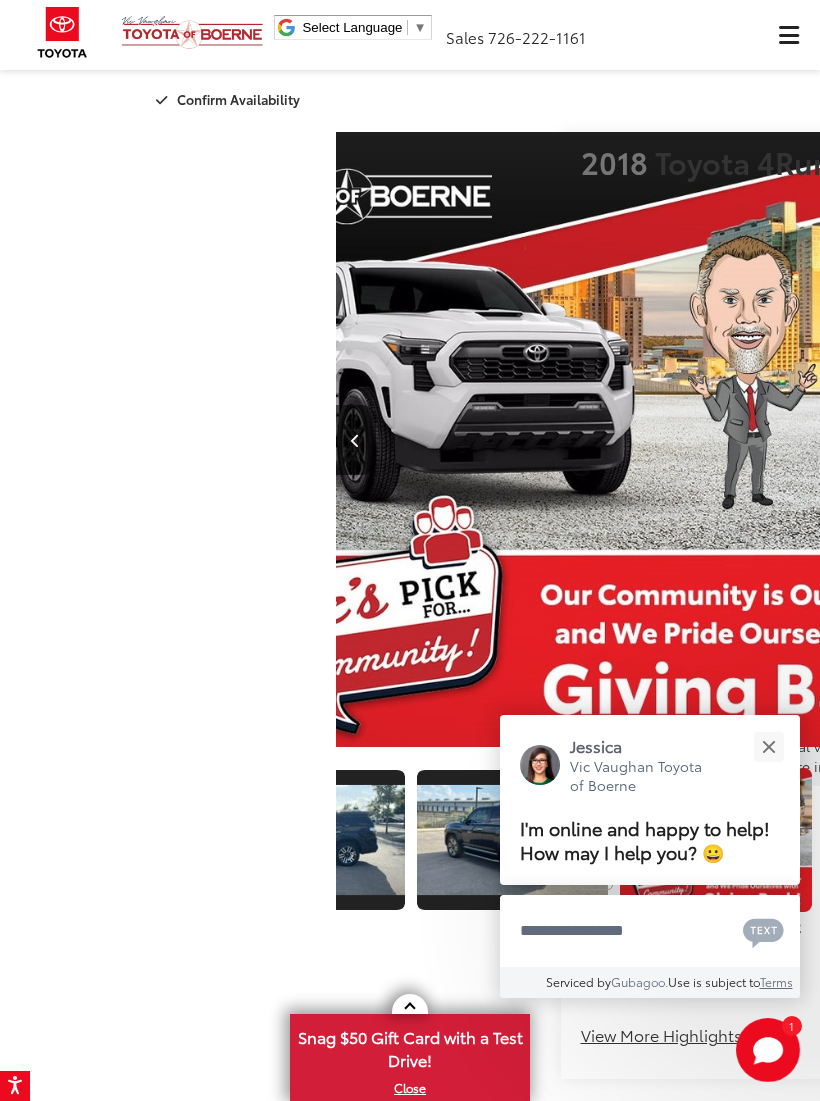 click at bounding box center [1285, 440] 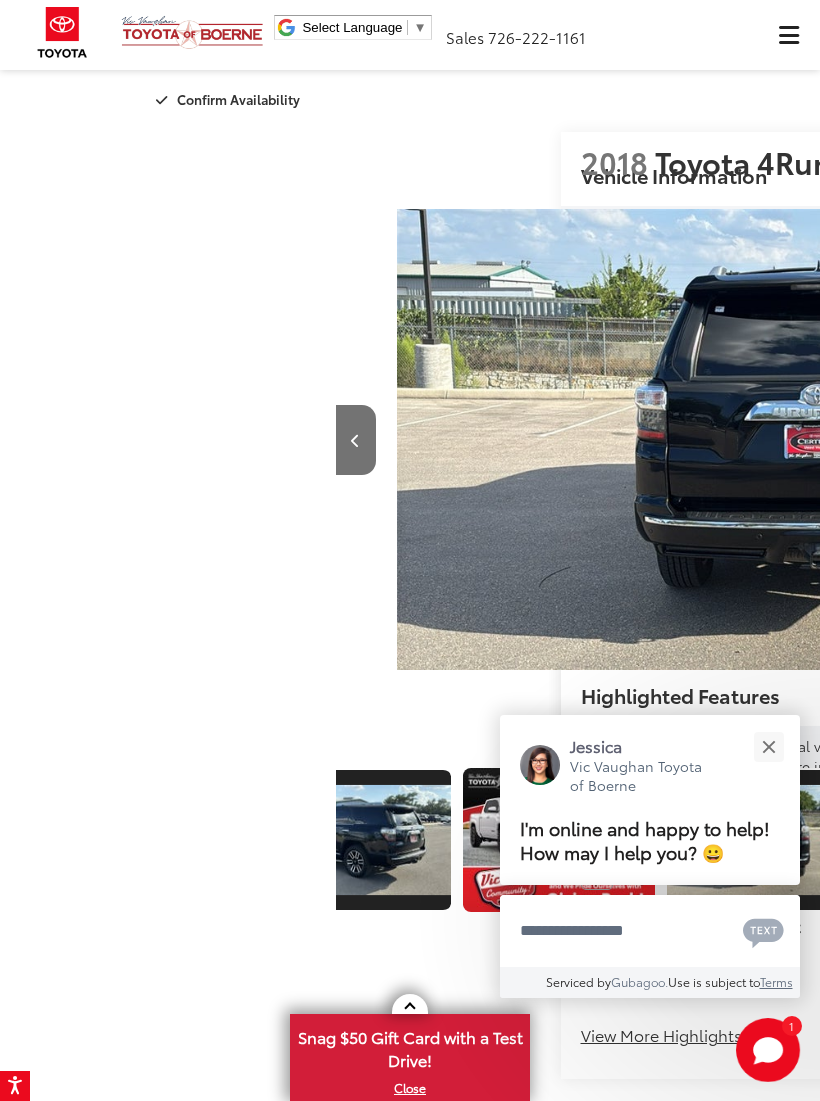 scroll, scrollTop: 0, scrollLeft: 702, axis: horizontal 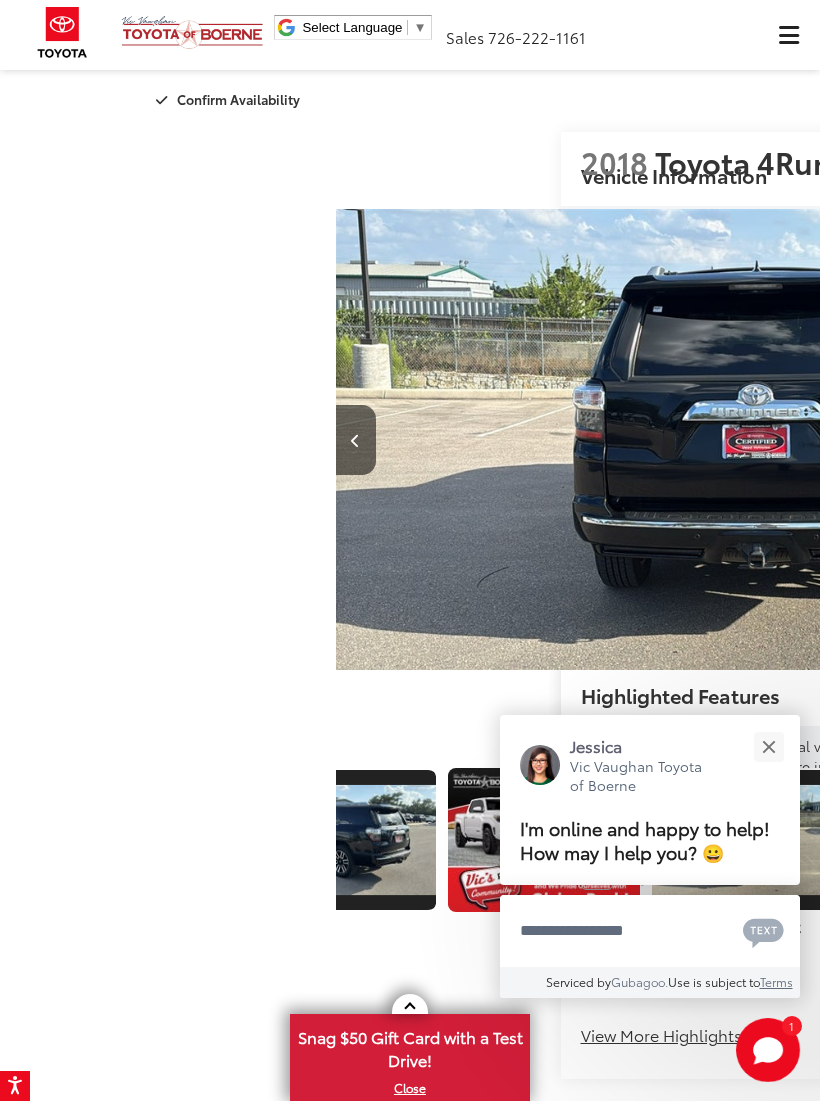 click at bounding box center (1284, 441) 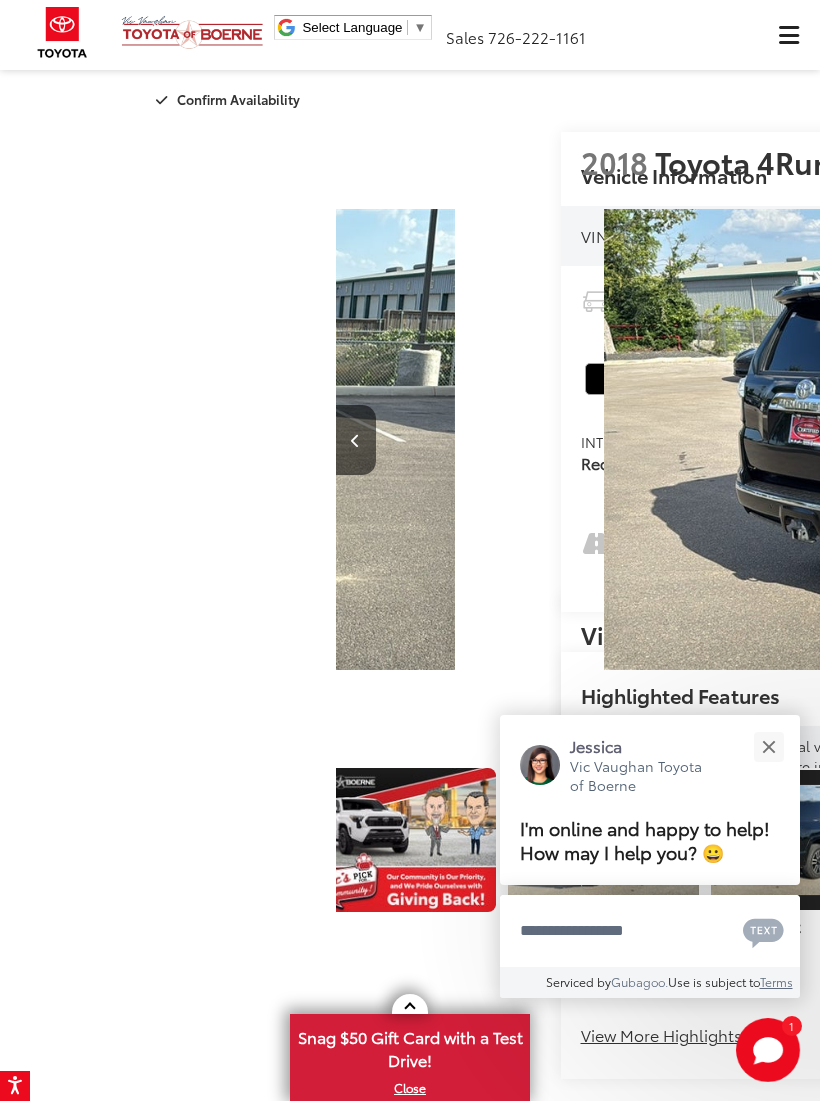 scroll, scrollTop: 0, scrollLeft: 874, axis: horizontal 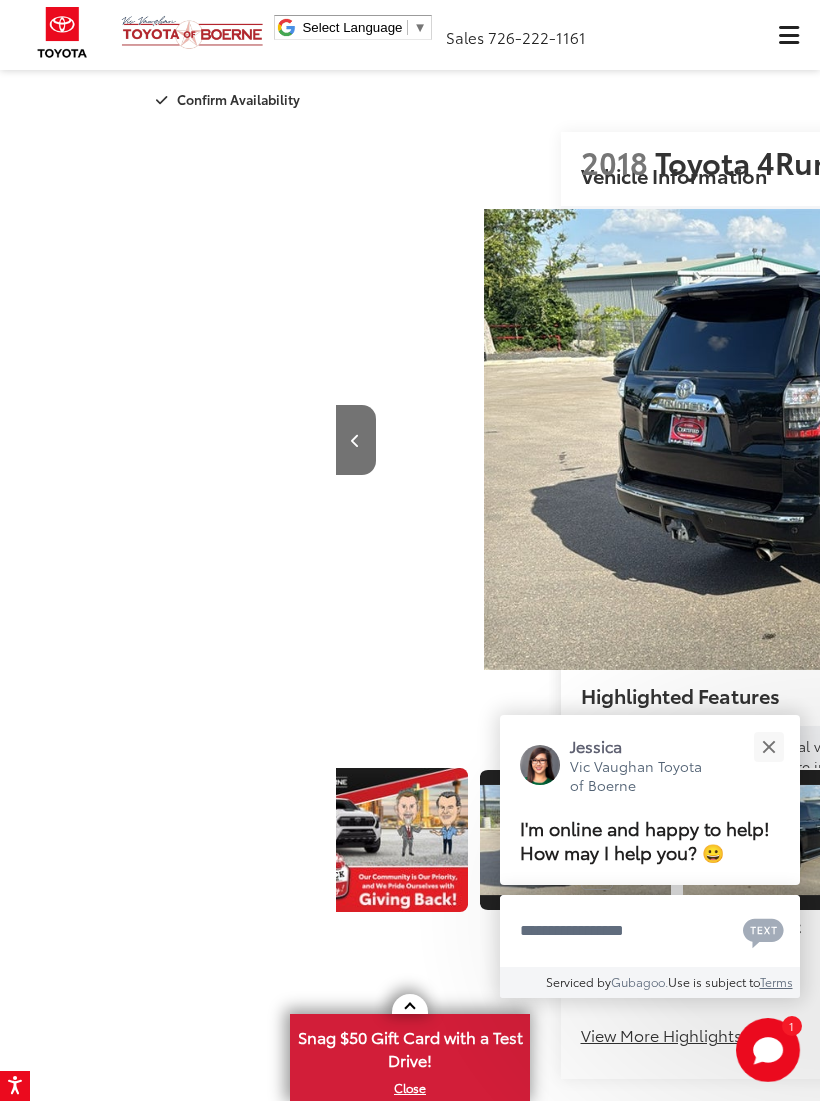 click at bounding box center (1285, 440) 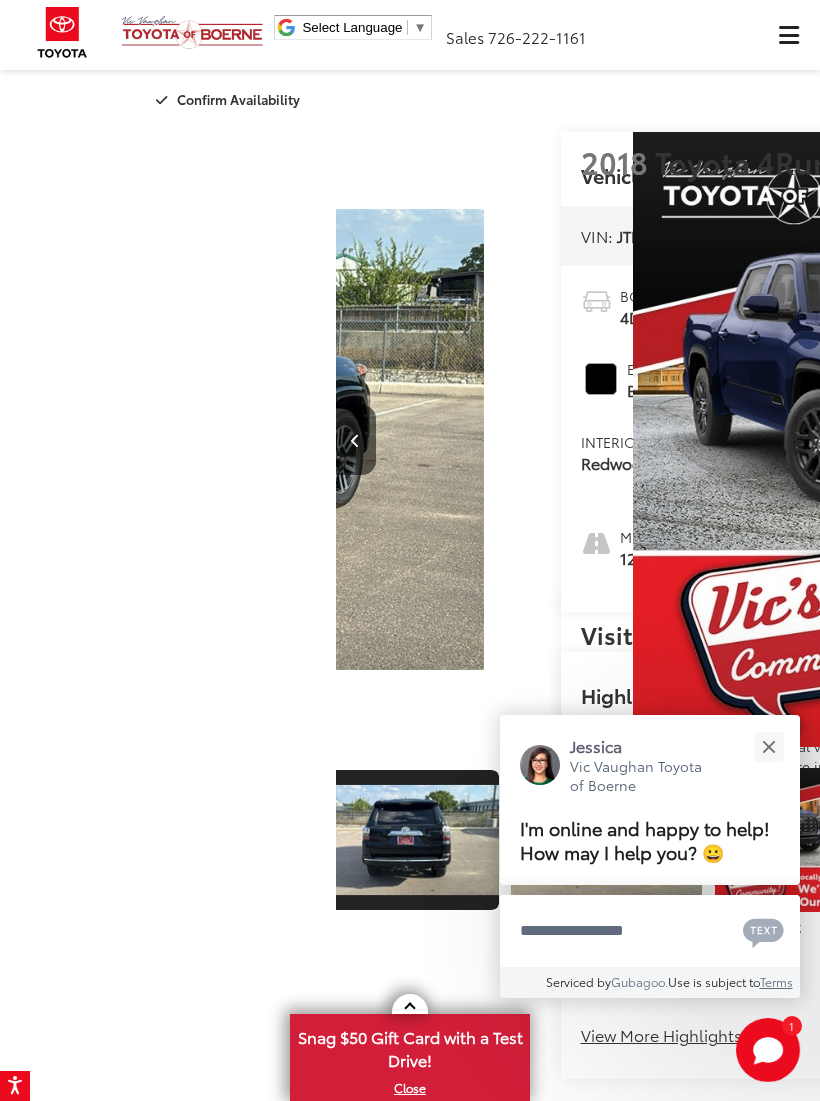 click at bounding box center (1285, 440) 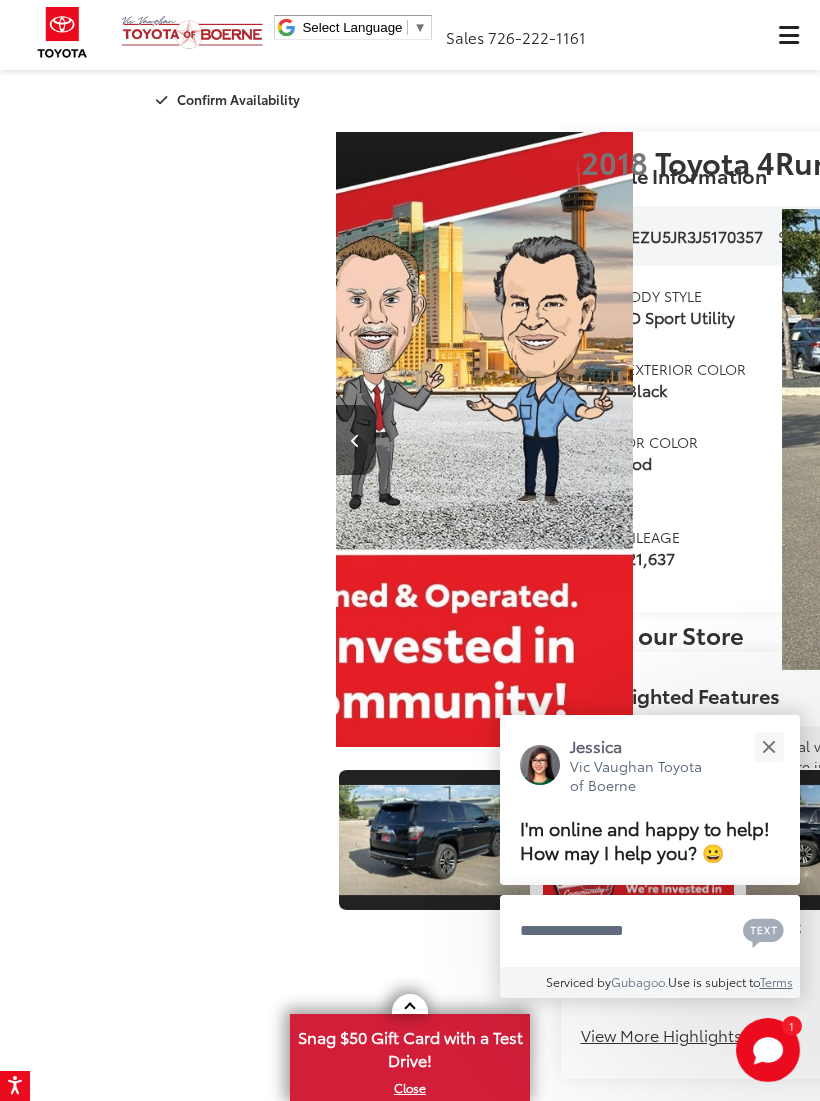 click at bounding box center [1284, 441] 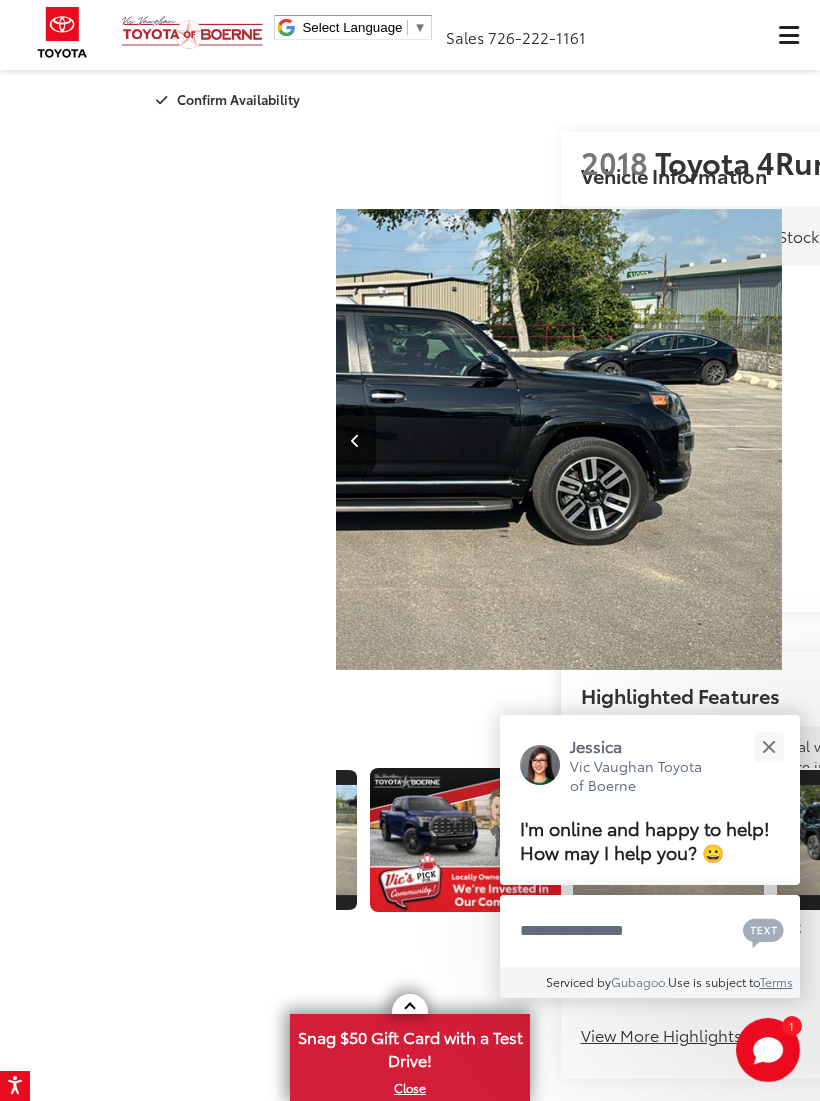 click at bounding box center [1284, 441] 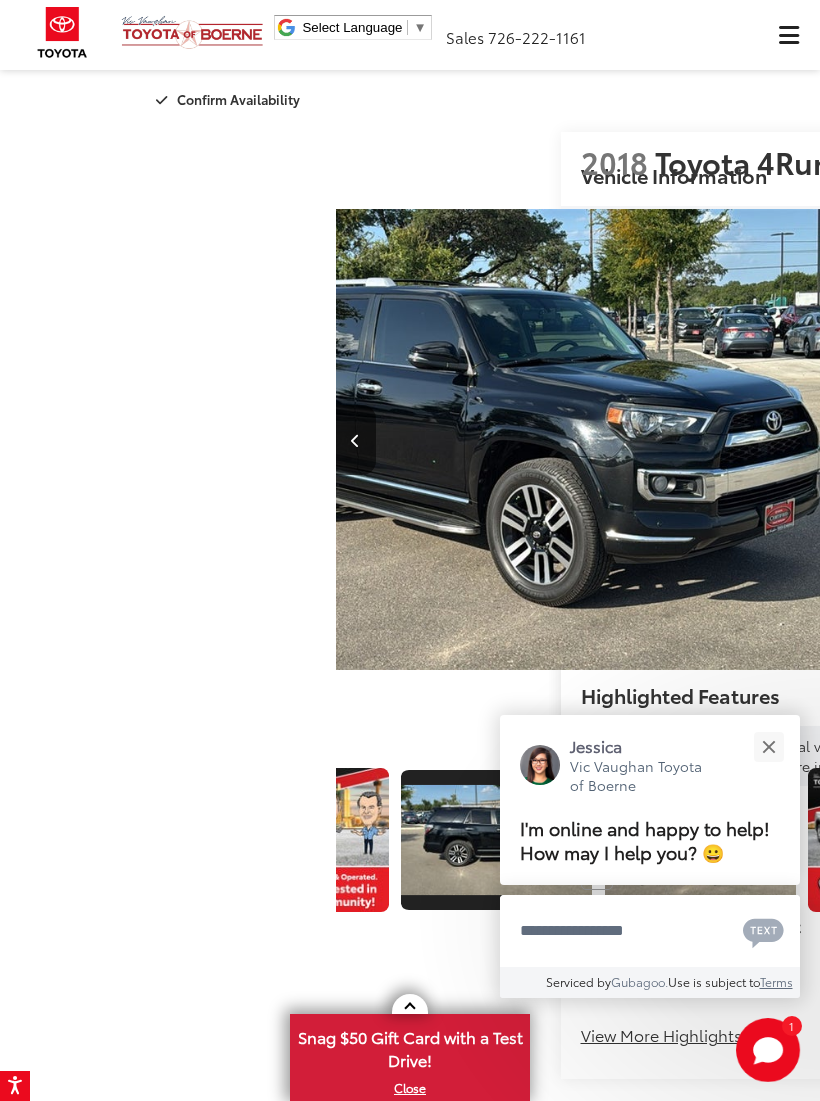 click at bounding box center [1285, 440] 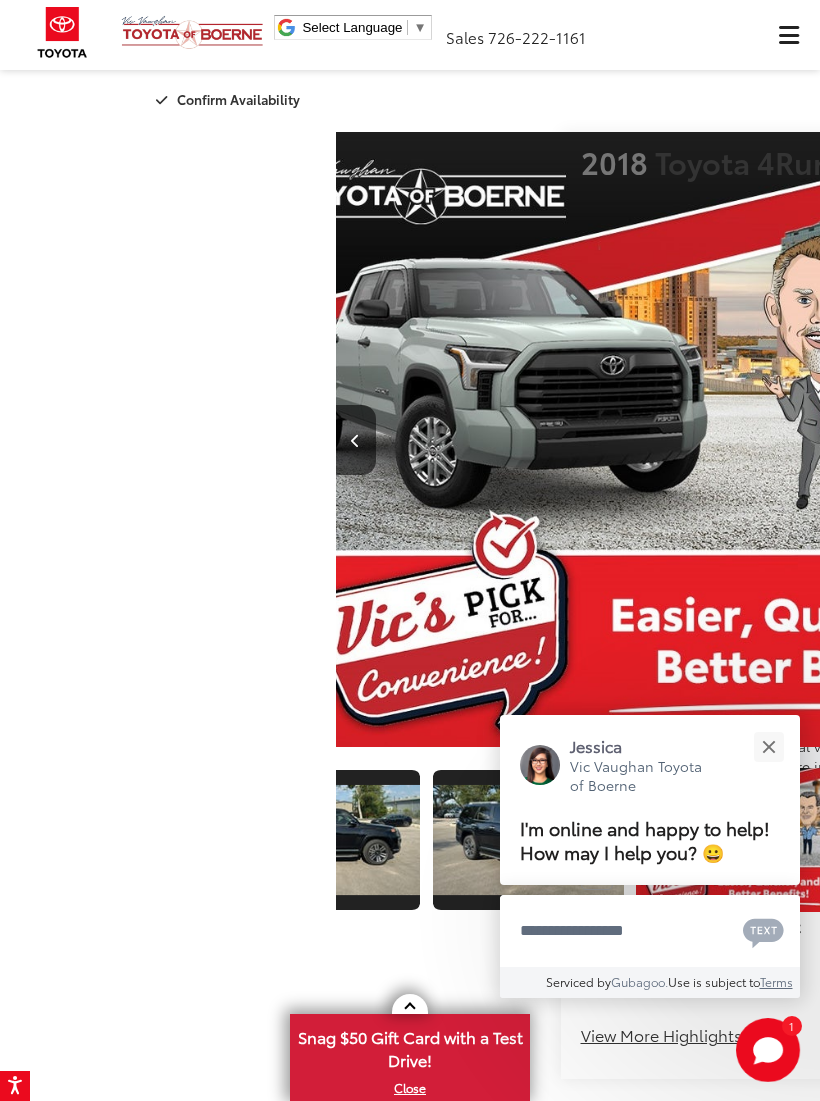click at bounding box center (1285, 440) 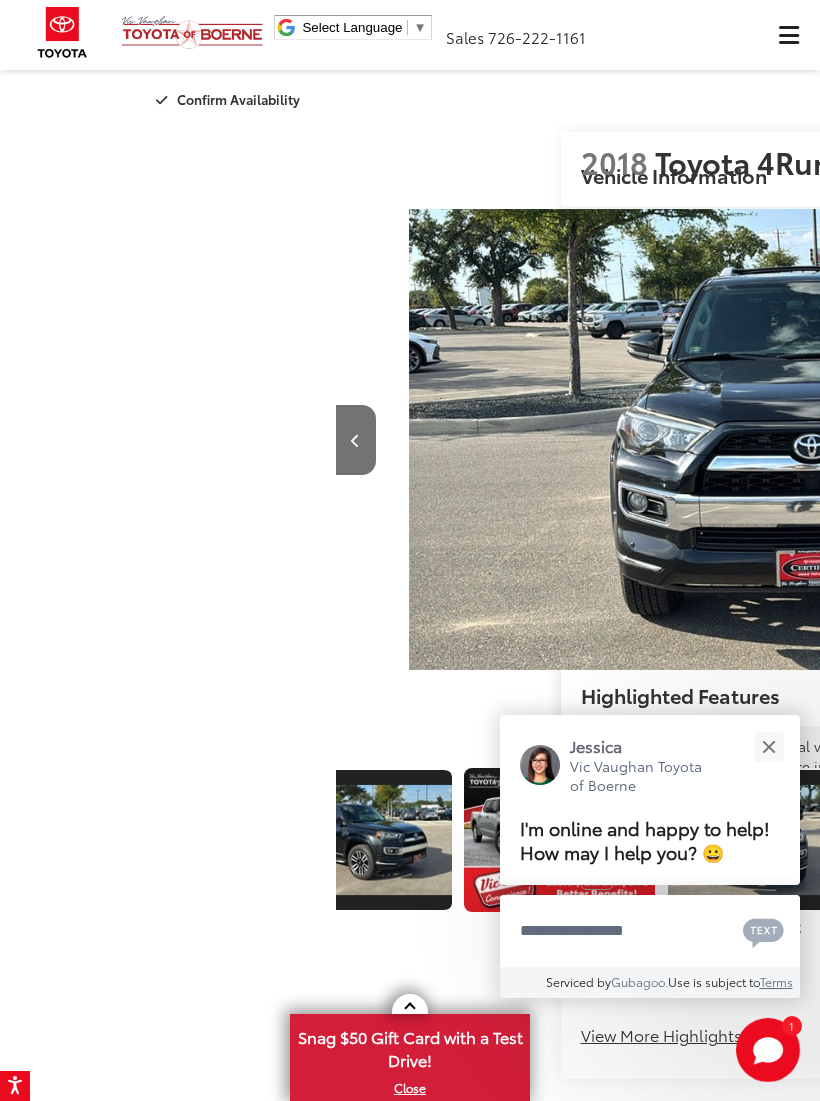 click at bounding box center (1285, 440) 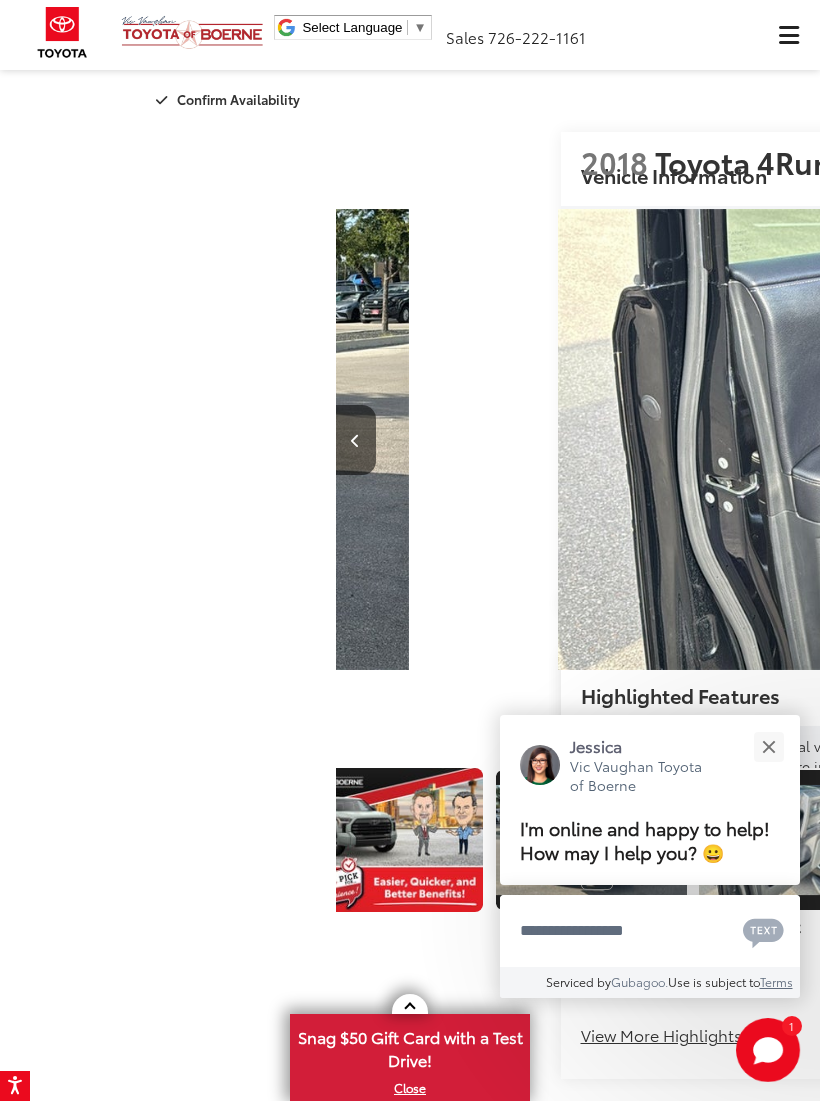 click at bounding box center [1284, 441] 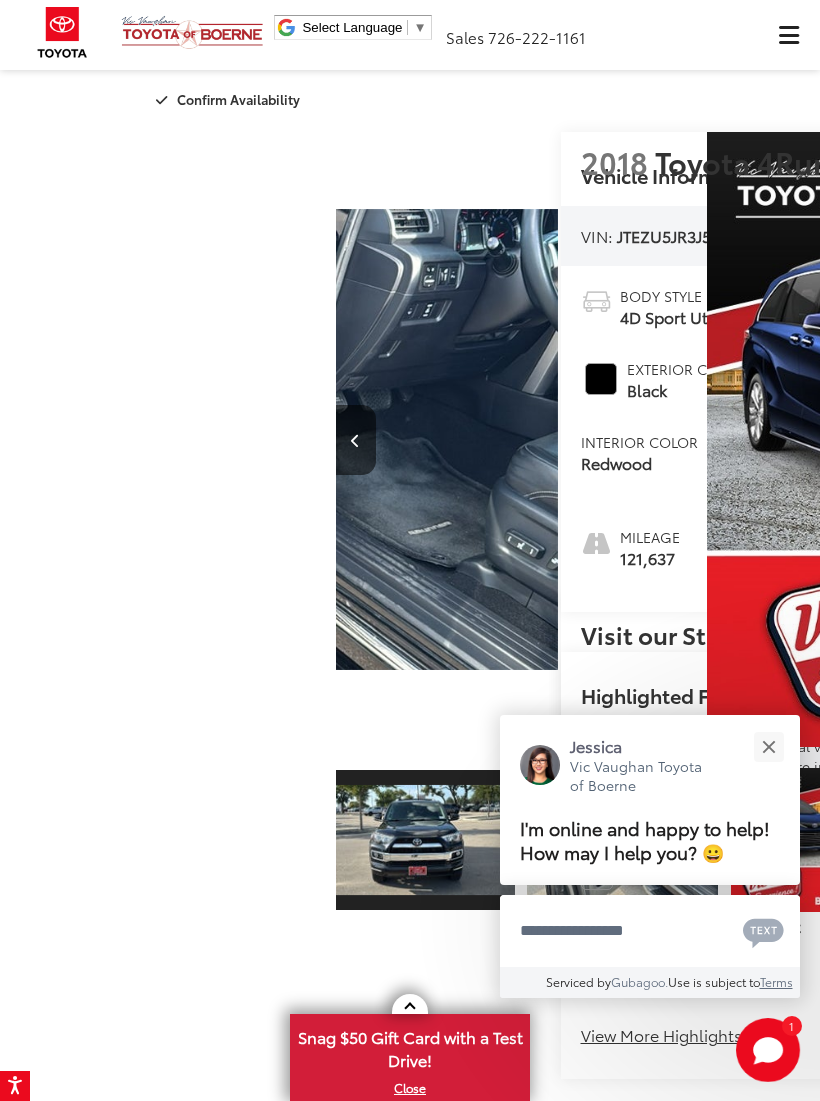 click at bounding box center [1285, 440] 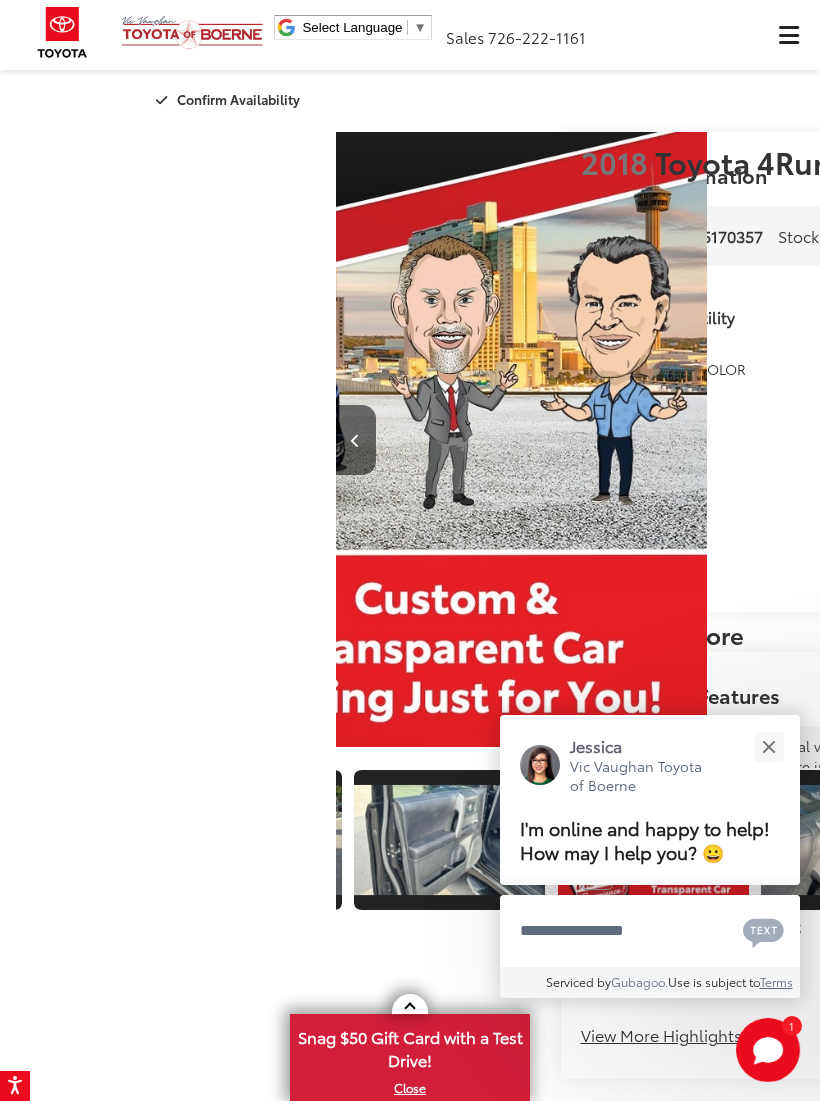 click at bounding box center [1285, 440] 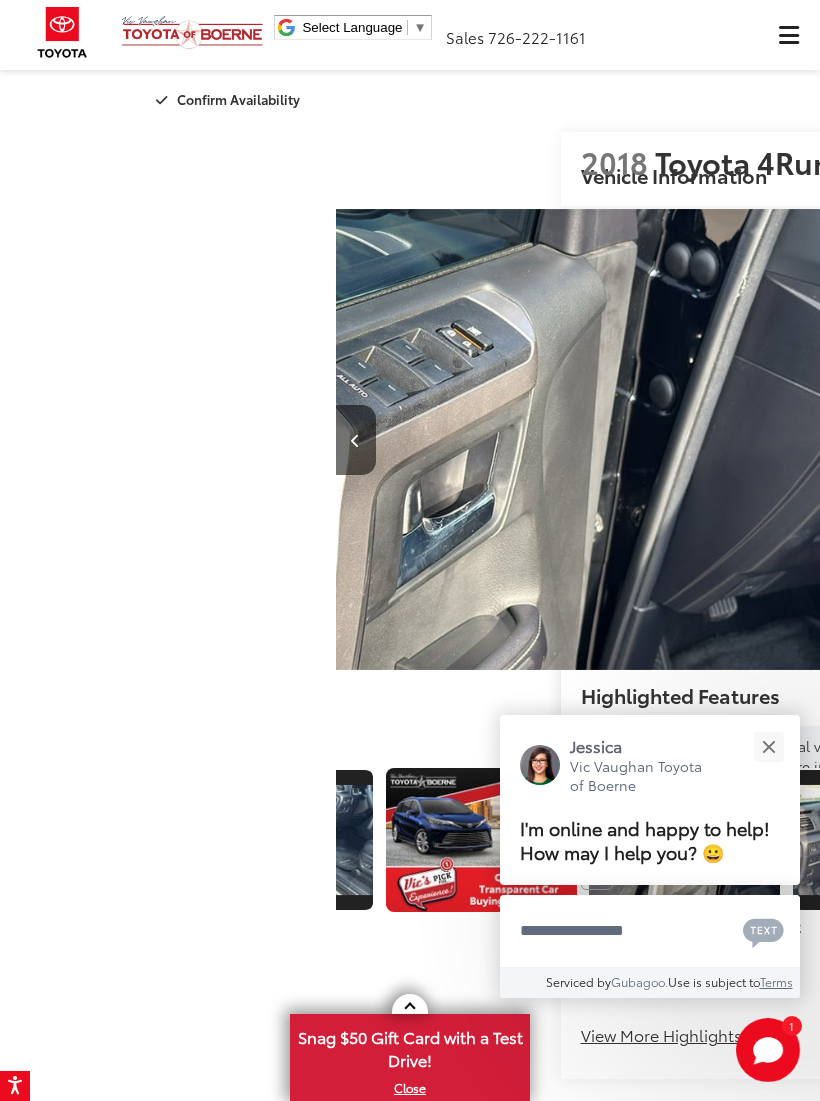 click at bounding box center [1285, 440] 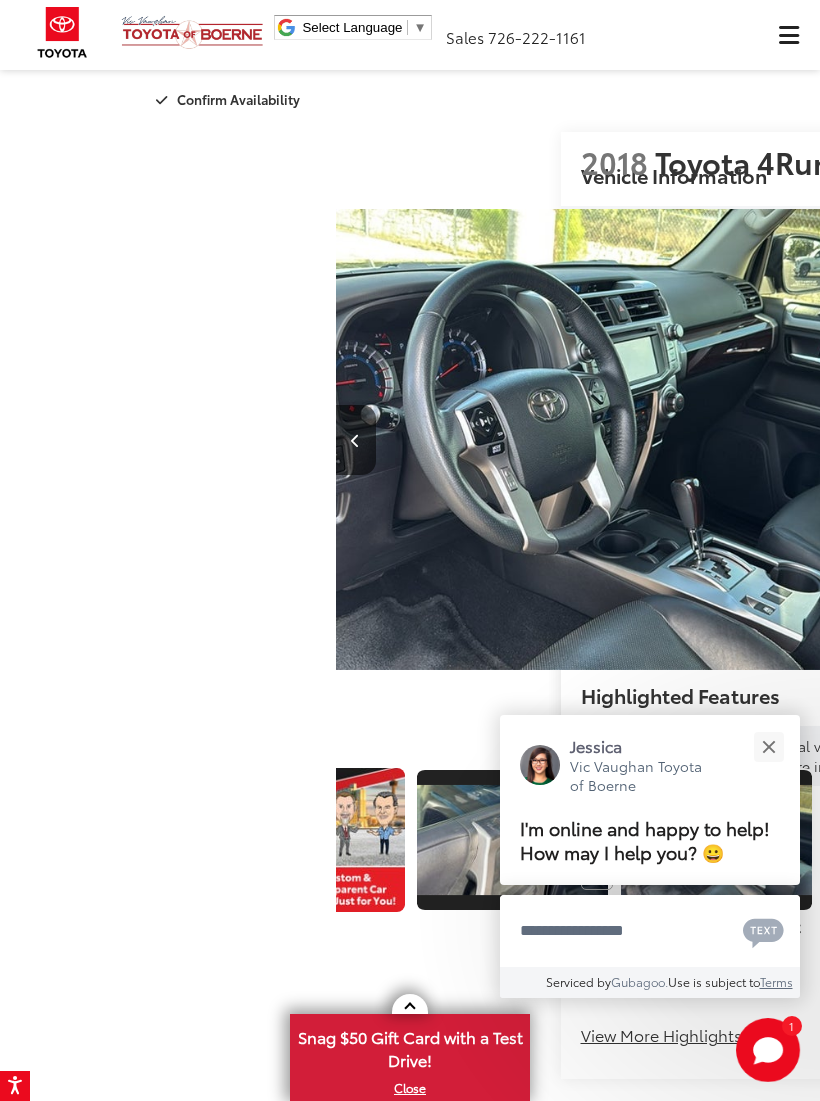click at bounding box center [1285, 440] 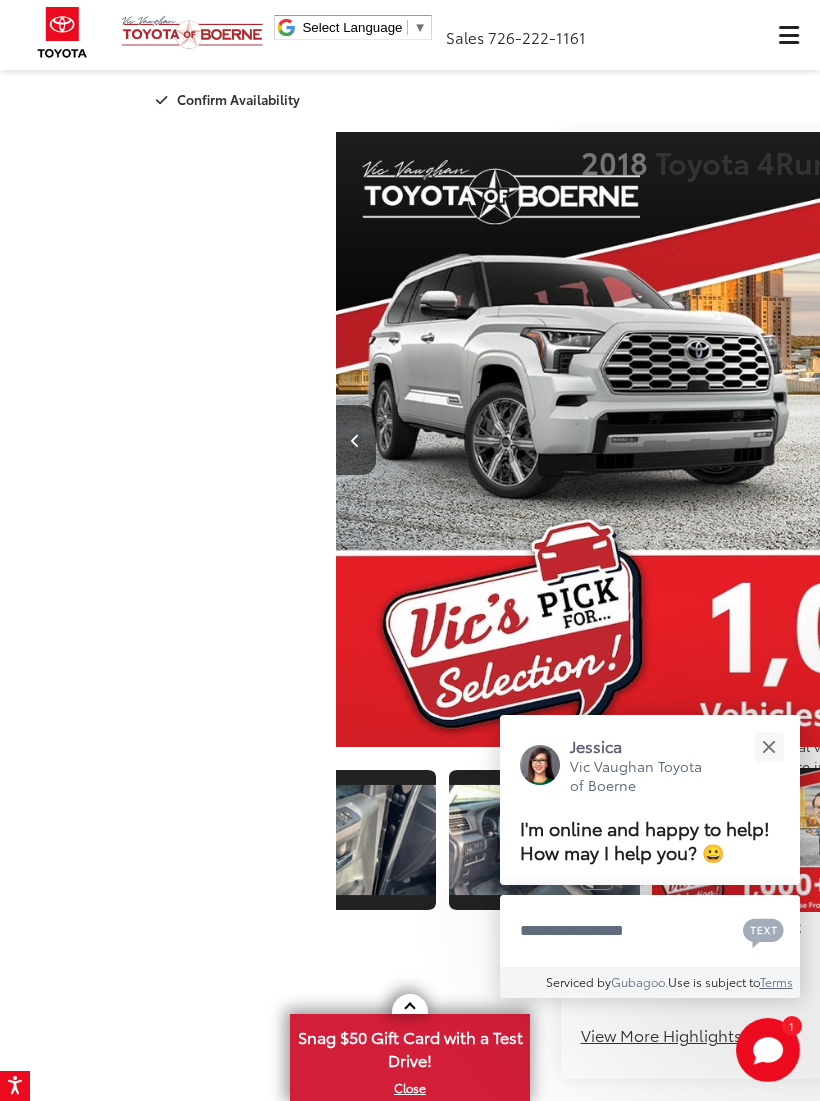 click at bounding box center [1284, 441] 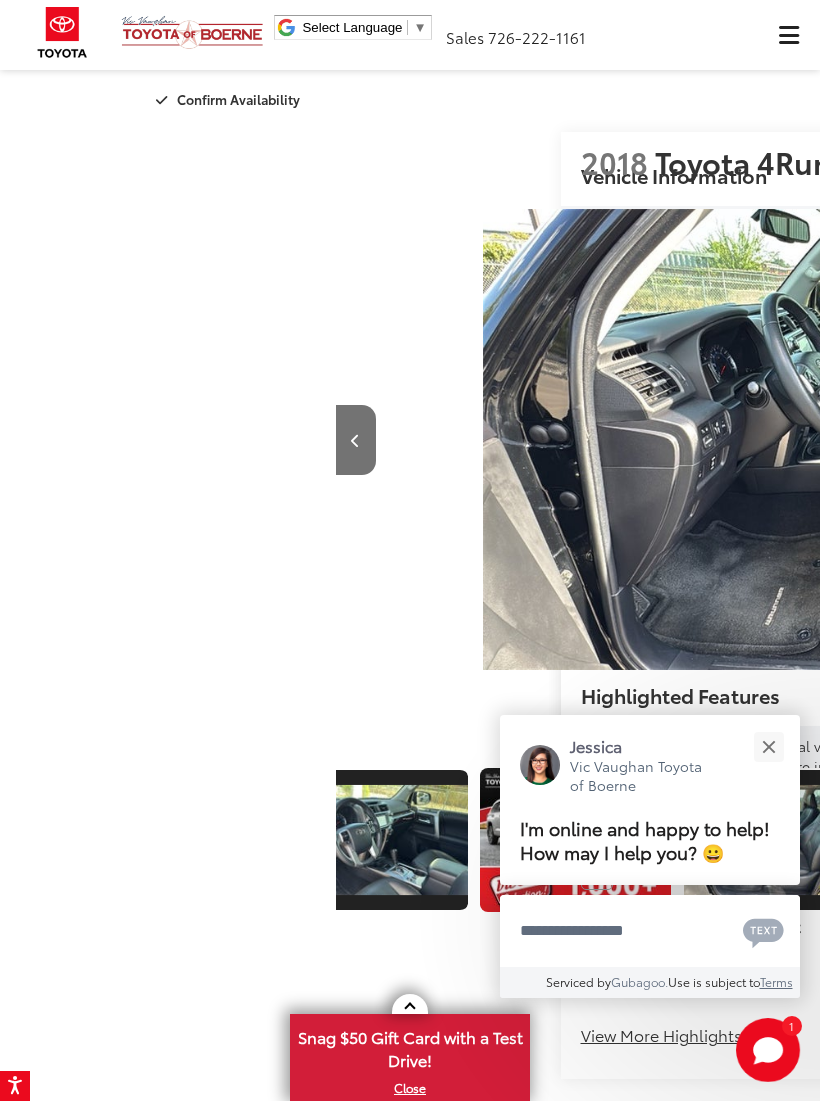 click at bounding box center (1285, 440) 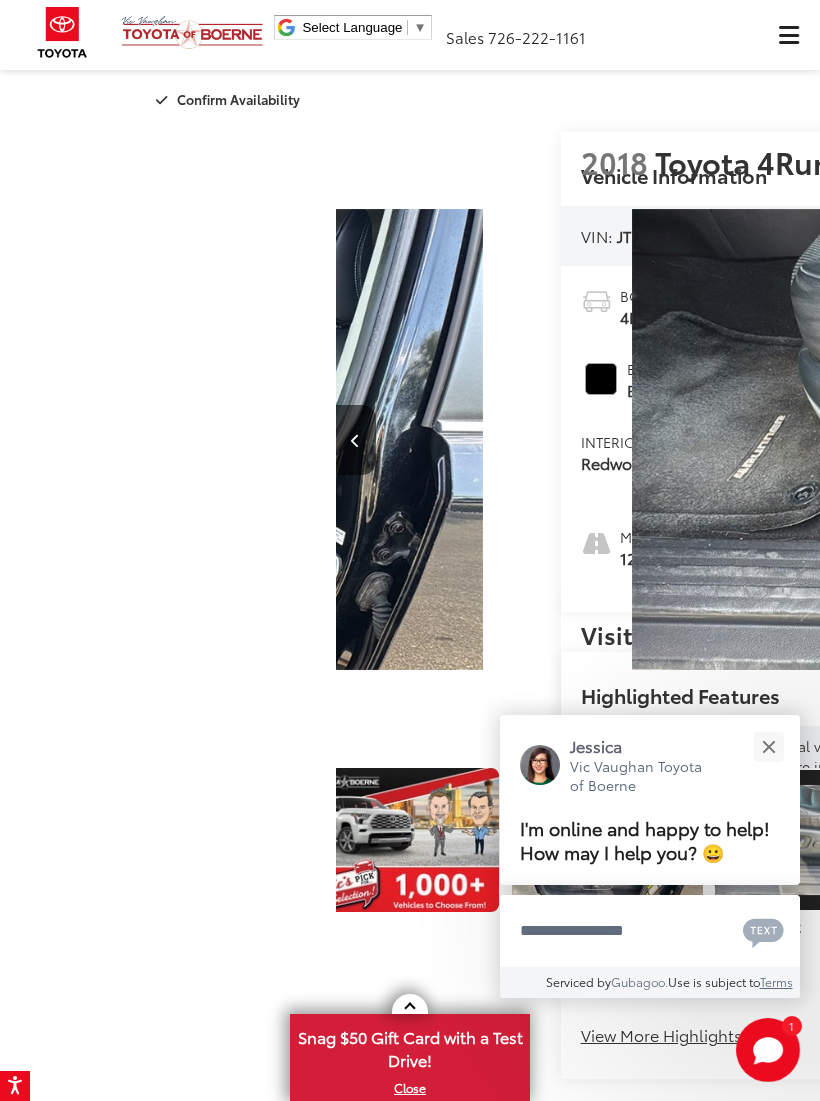 click at bounding box center (1285, 440) 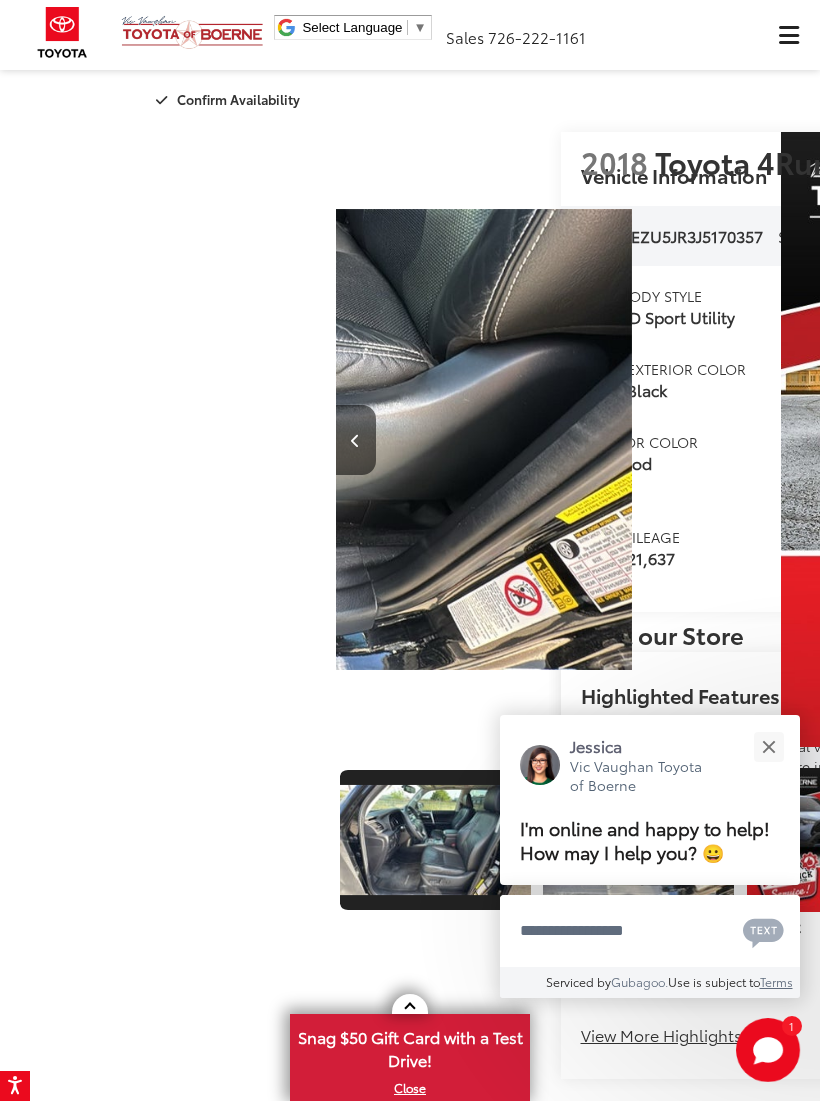 click at bounding box center [1285, 440] 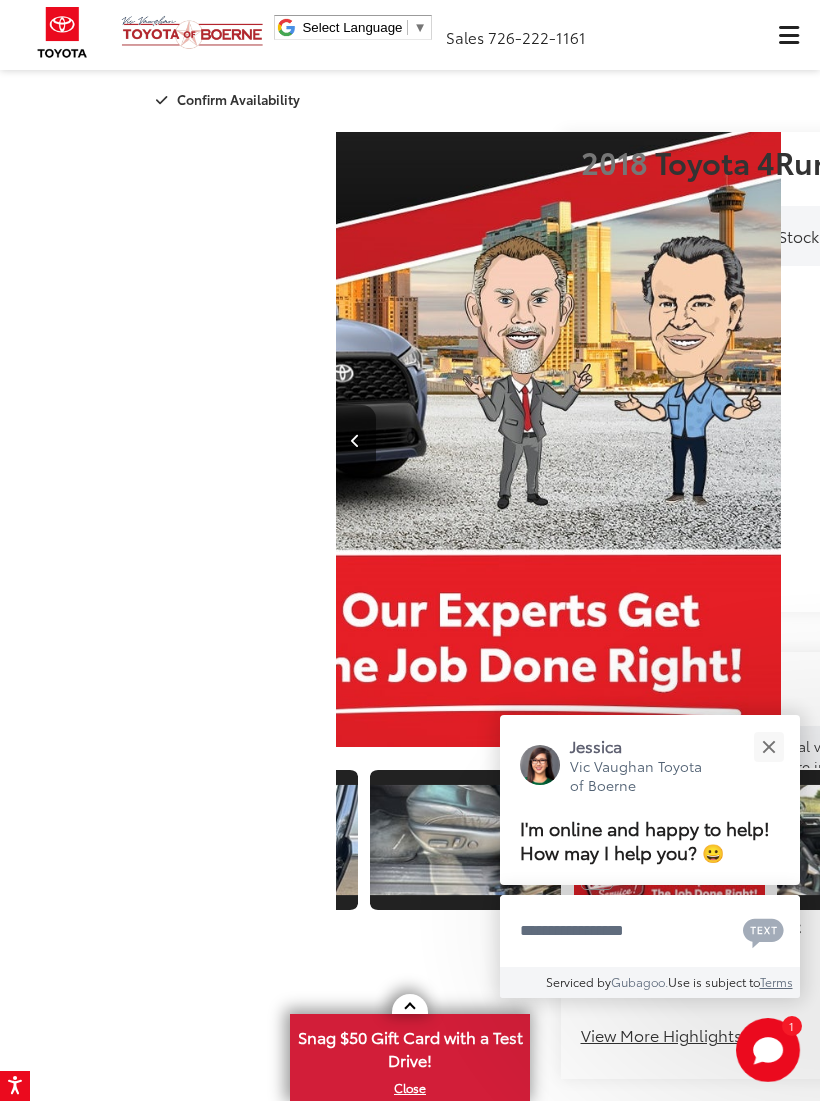 click at bounding box center [1285, 440] 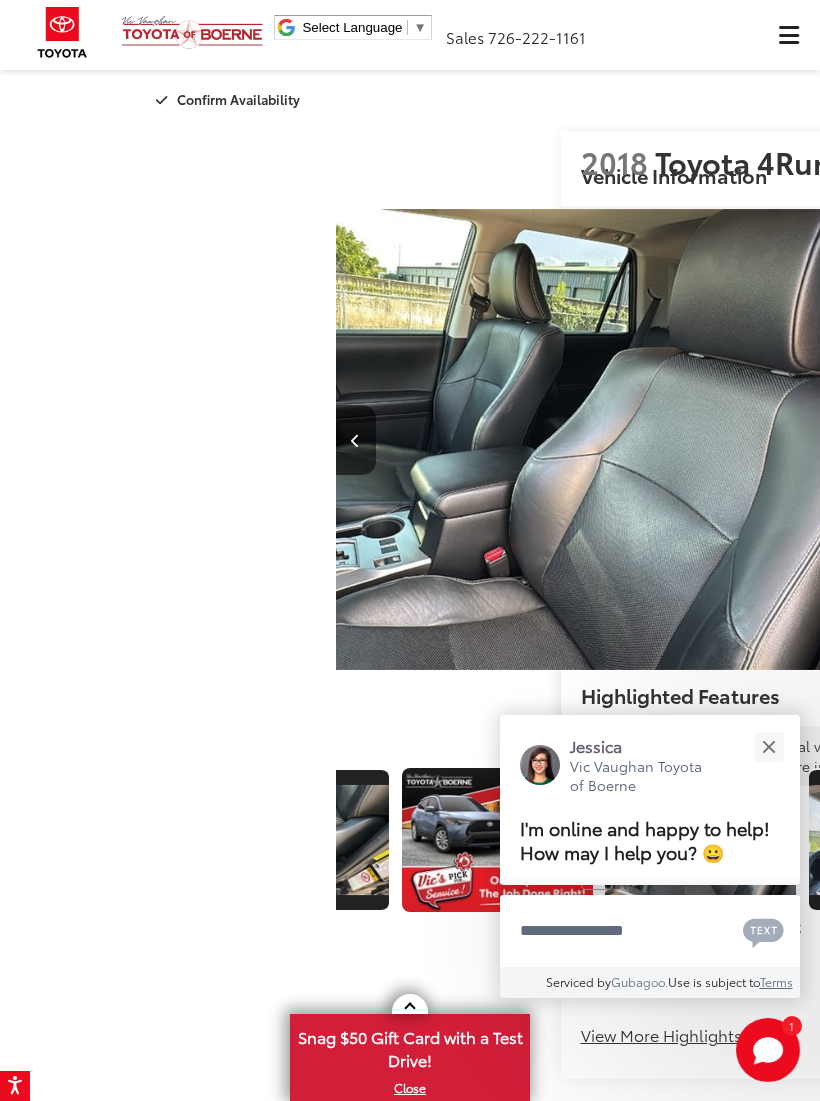 click at bounding box center (1285, 440) 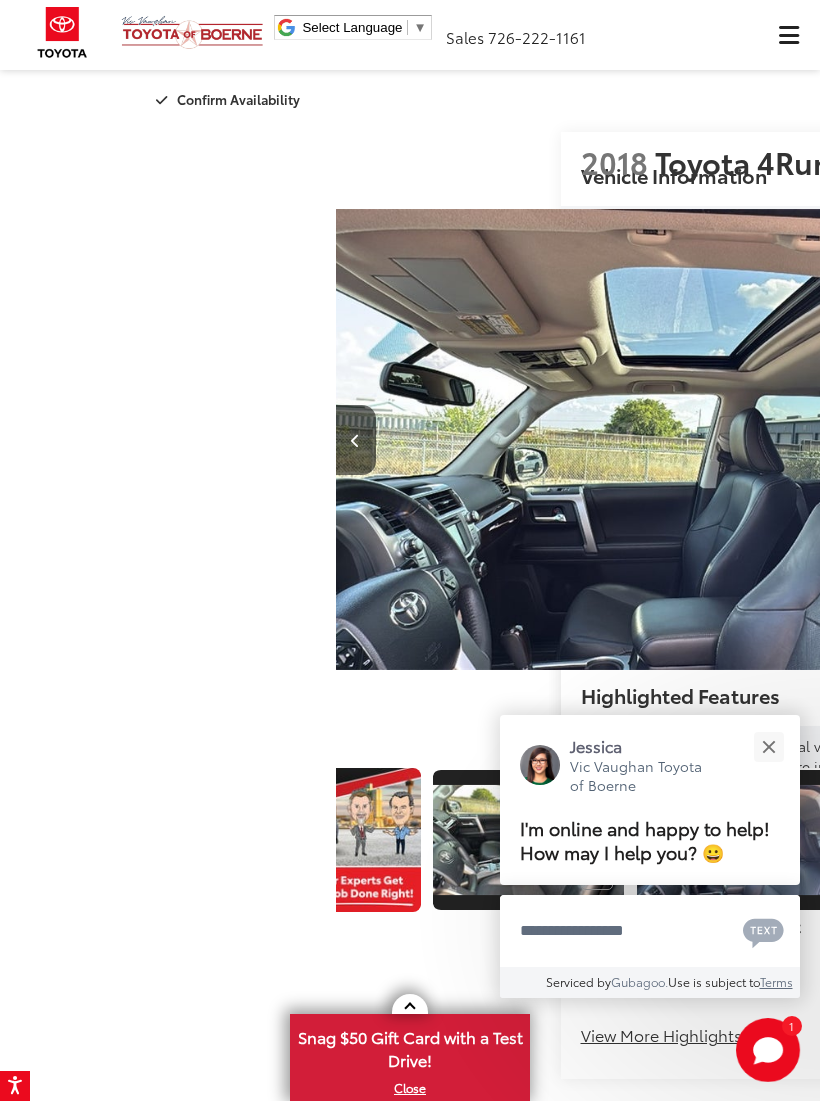 click at bounding box center [1285, 440] 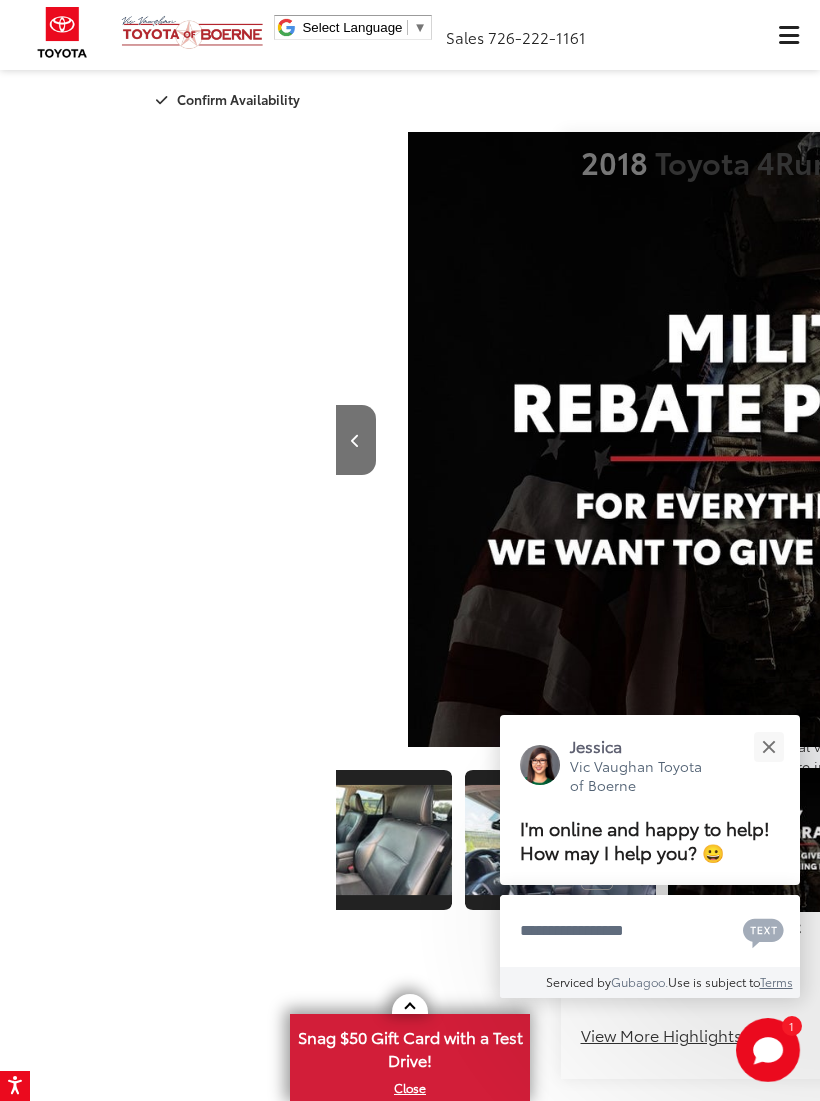 click at bounding box center [1285, 440] 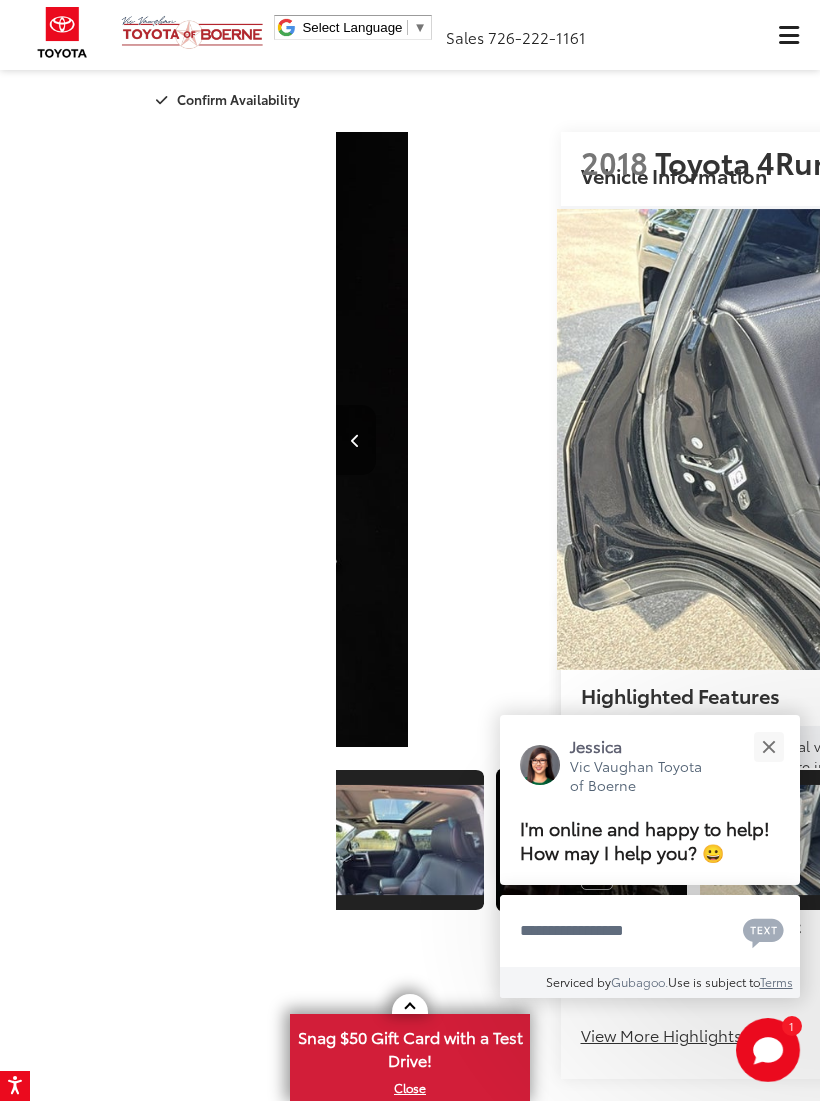 click at bounding box center (1285, 440) 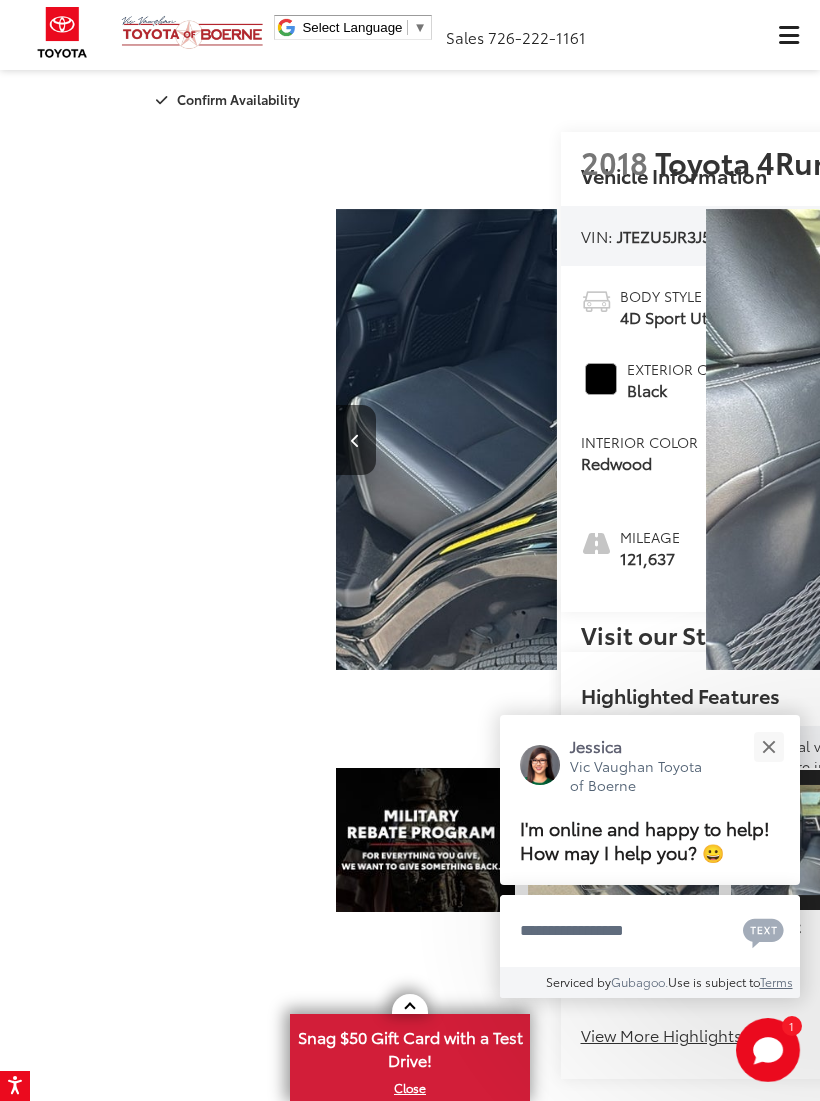 click at bounding box center [1285, 440] 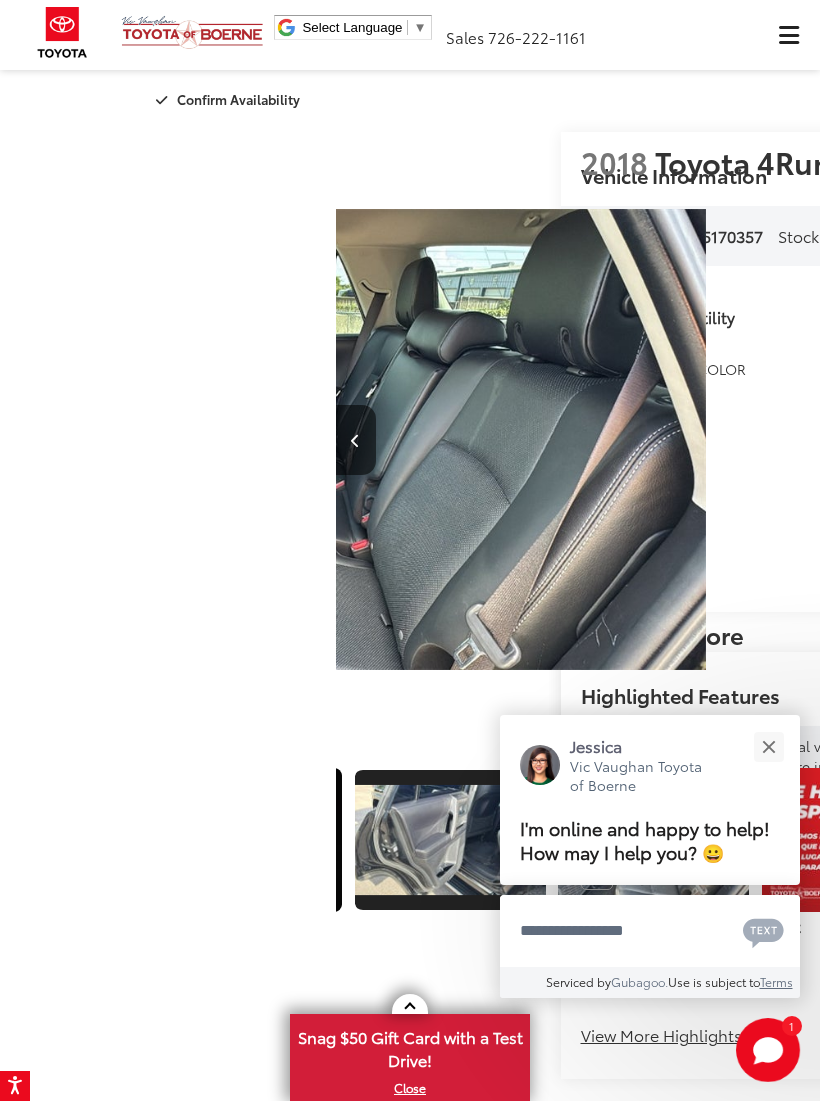click at bounding box center [1284, 441] 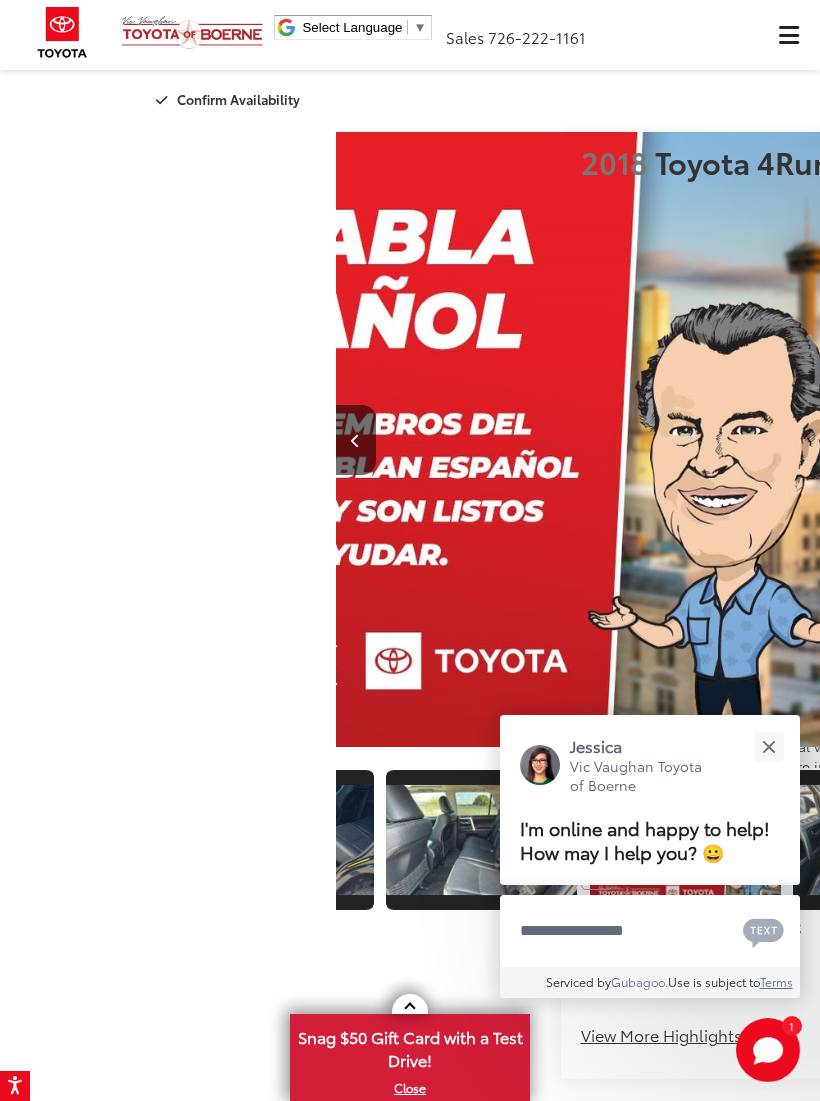 click at bounding box center [1284, 441] 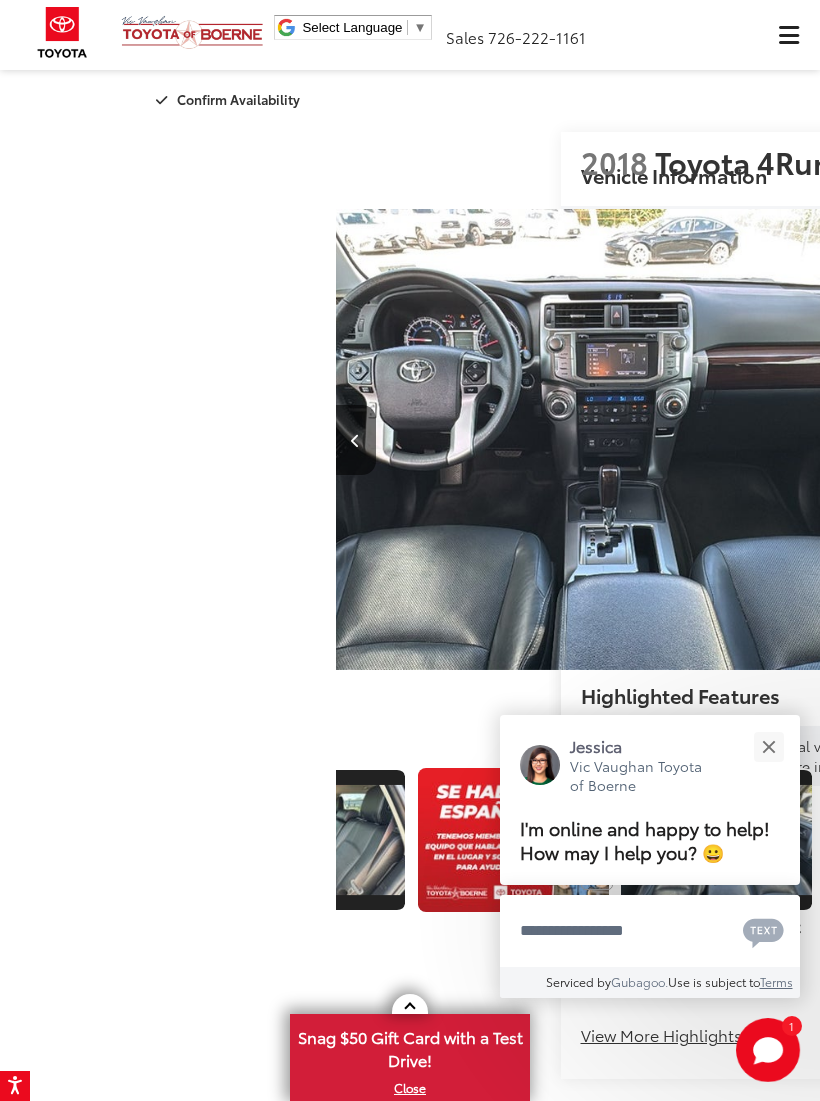 click at bounding box center [1284, 441] 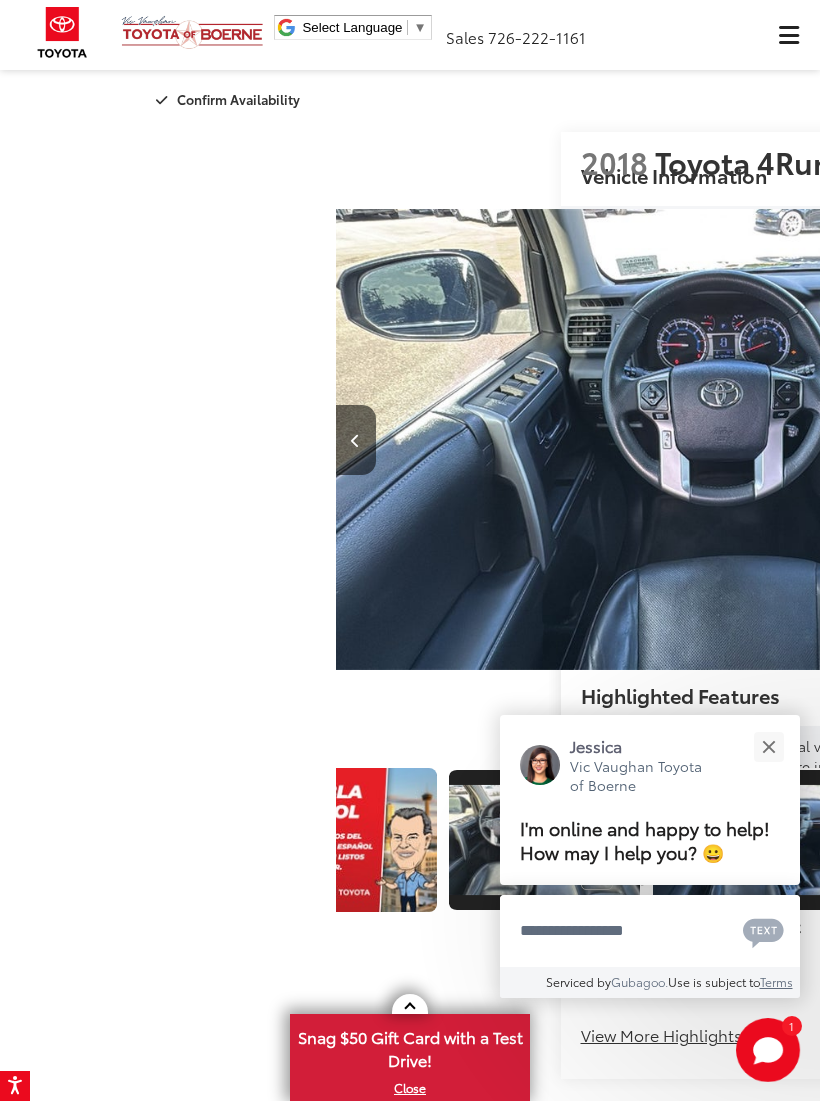 click at bounding box center [1285, 440] 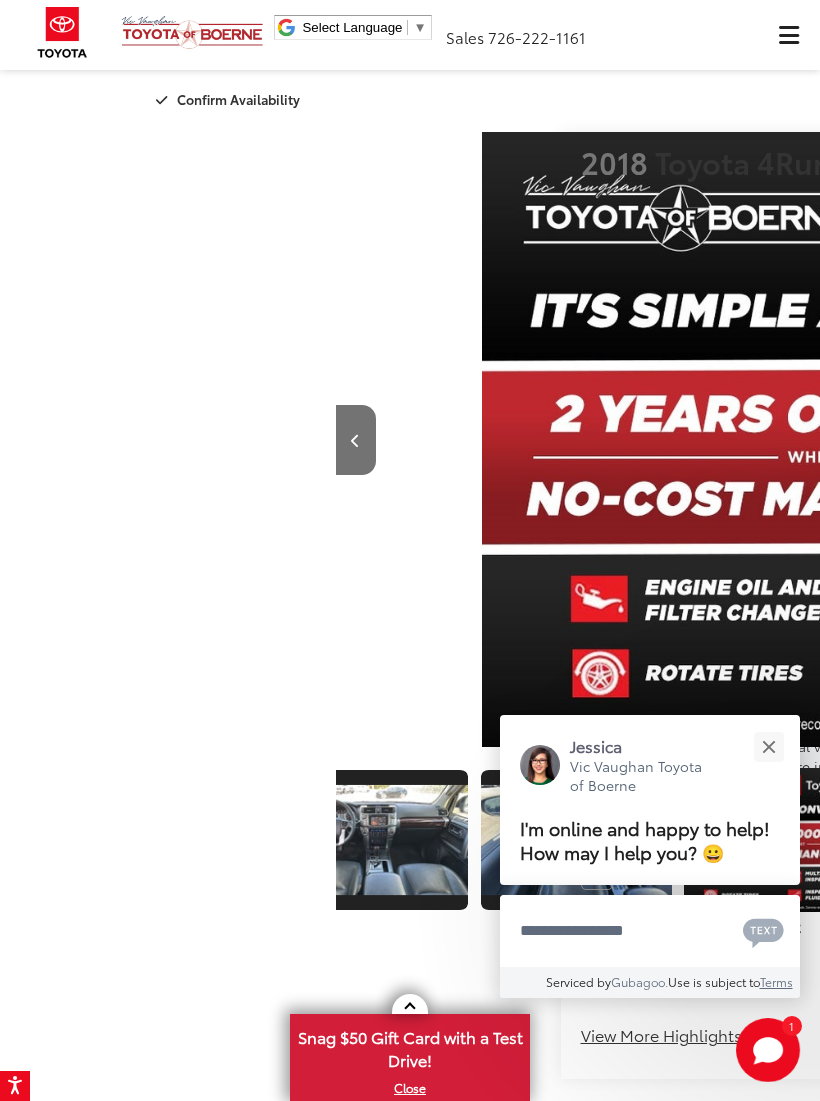 click at bounding box center (1285, 440) 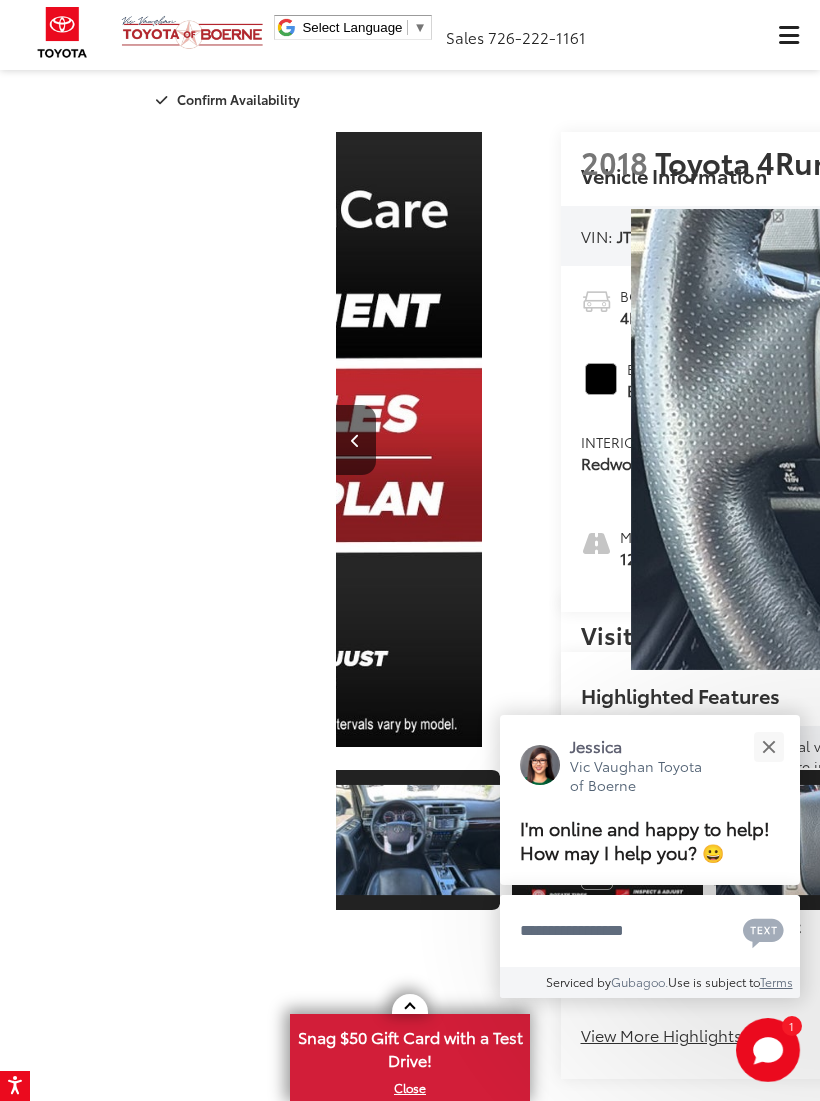 click at bounding box center (1285, 440) 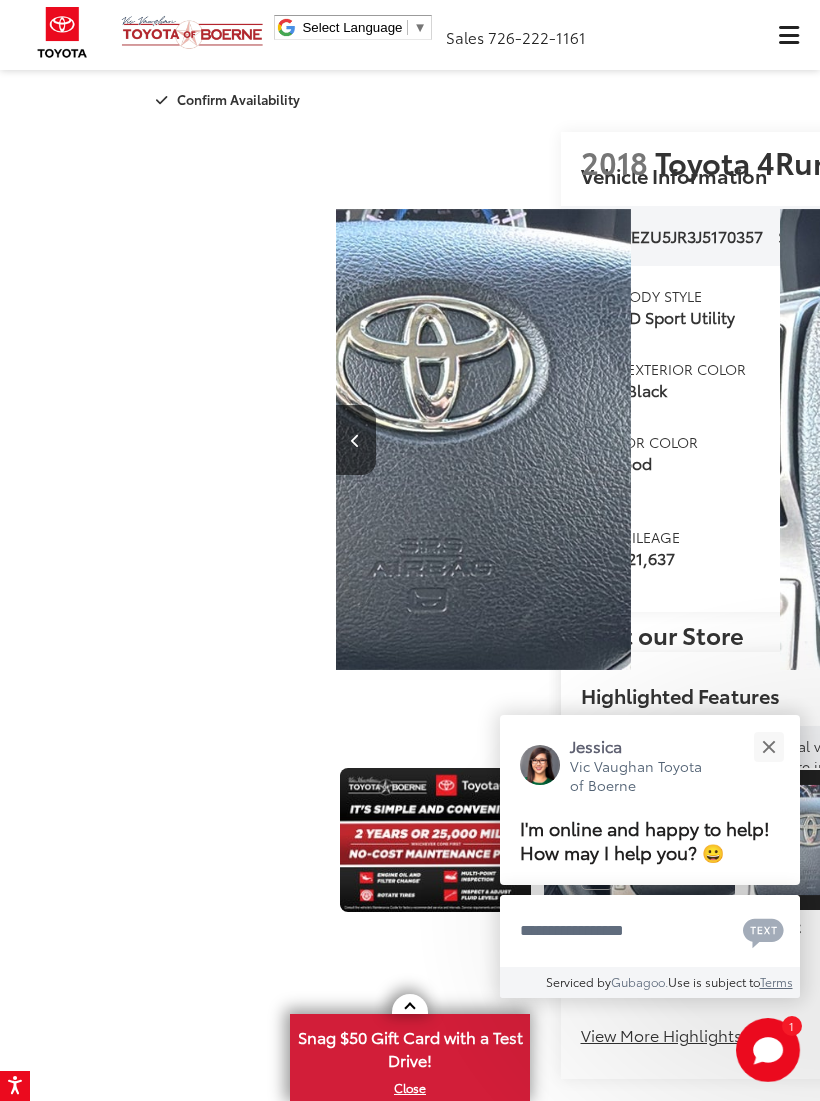 click at bounding box center [1285, 440] 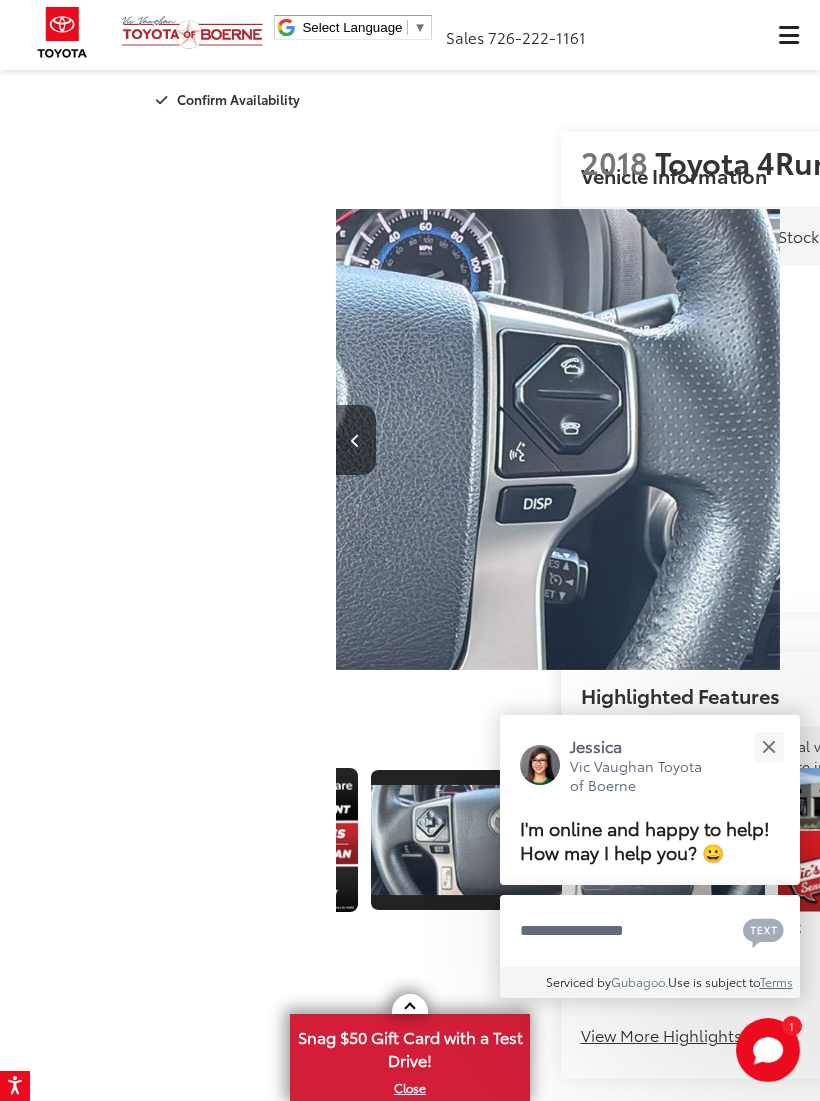 click at bounding box center (1285, 440) 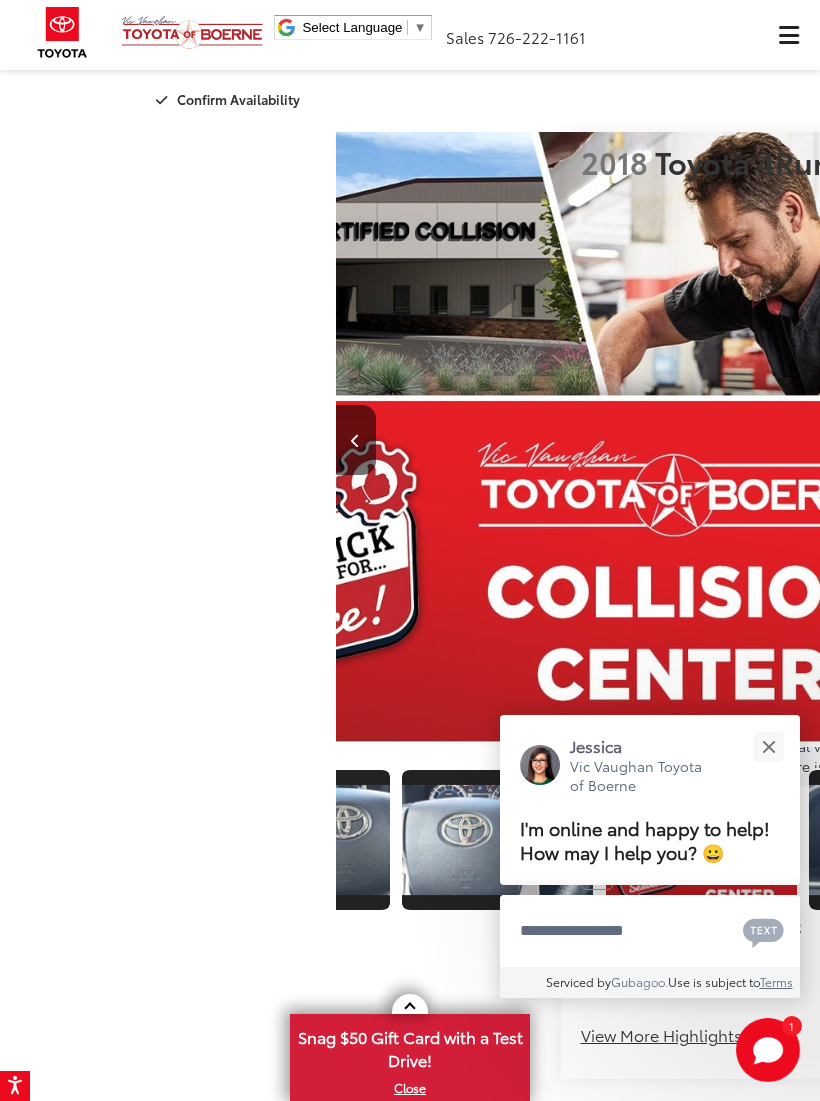 click at bounding box center (1285, 440) 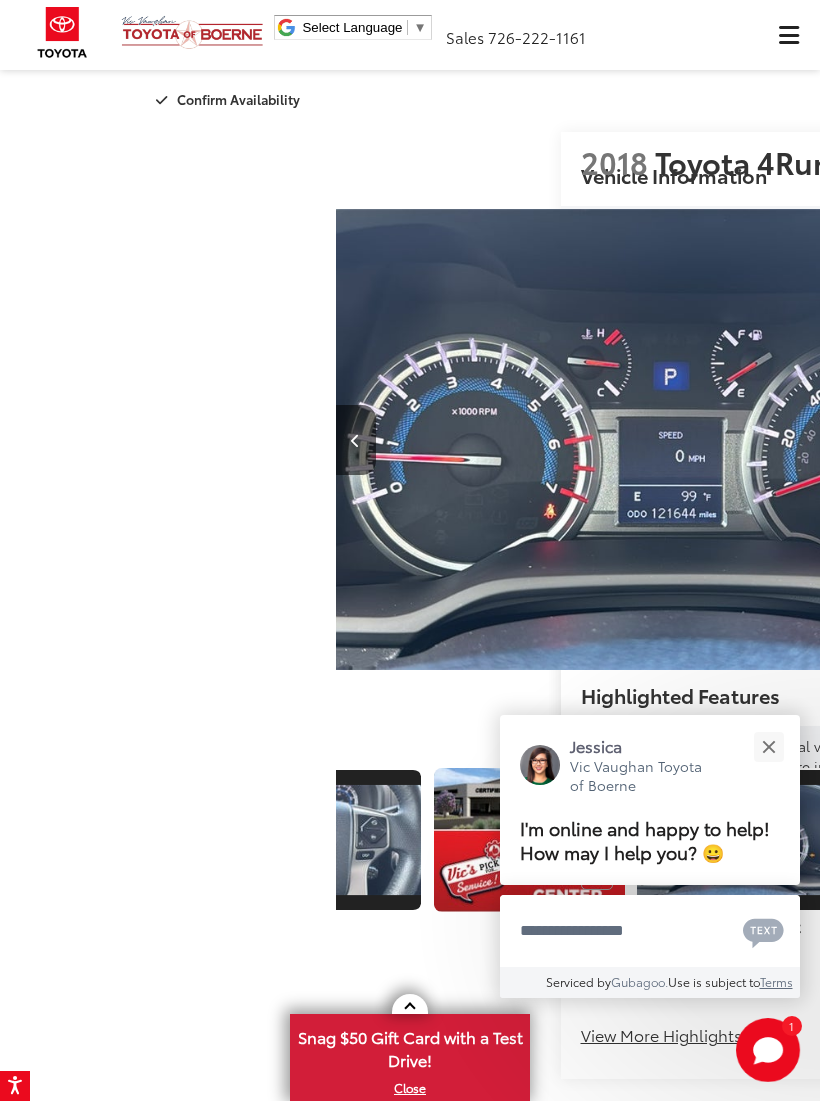 click at bounding box center (1285, 440) 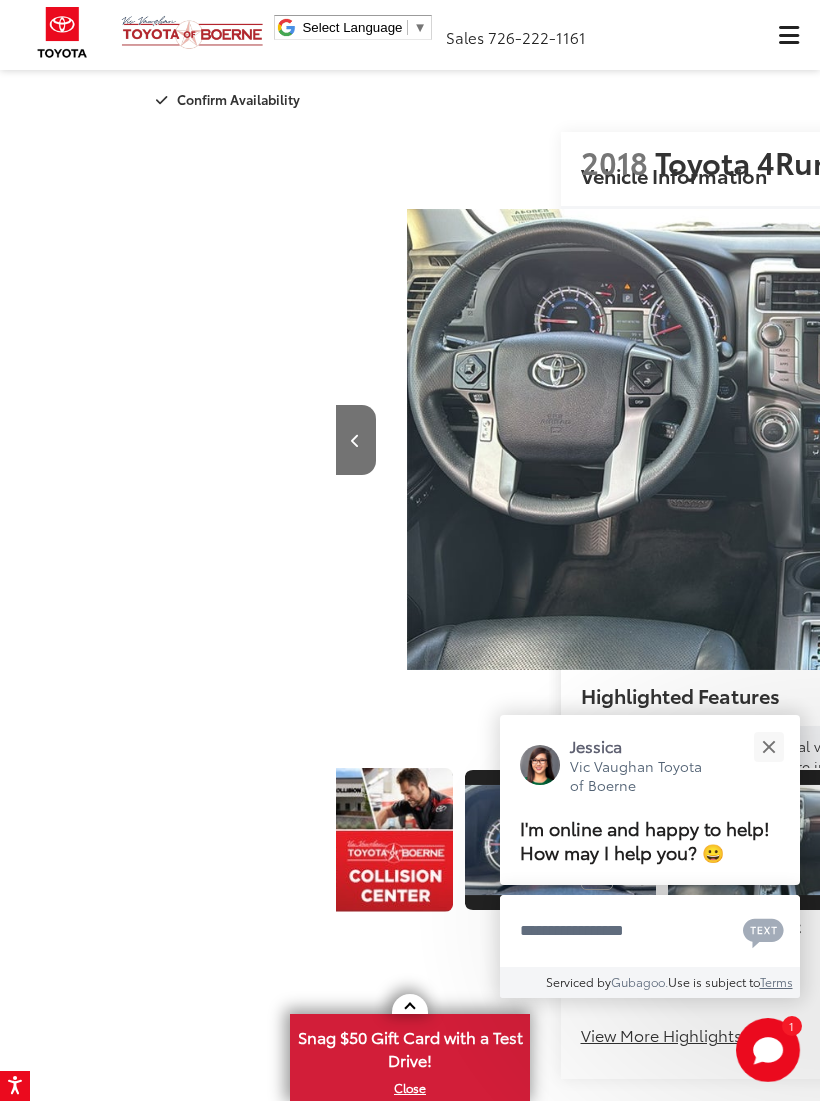 click at bounding box center [1285, 440] 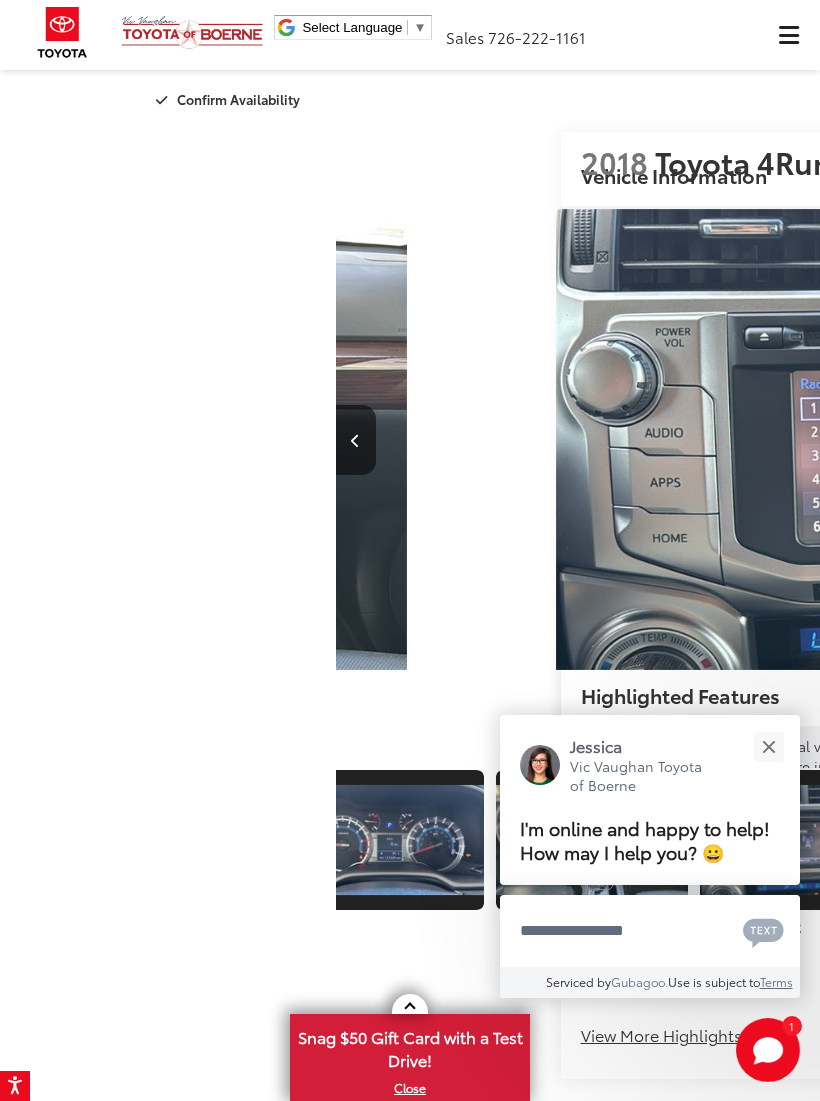 click at bounding box center [1285, 440] 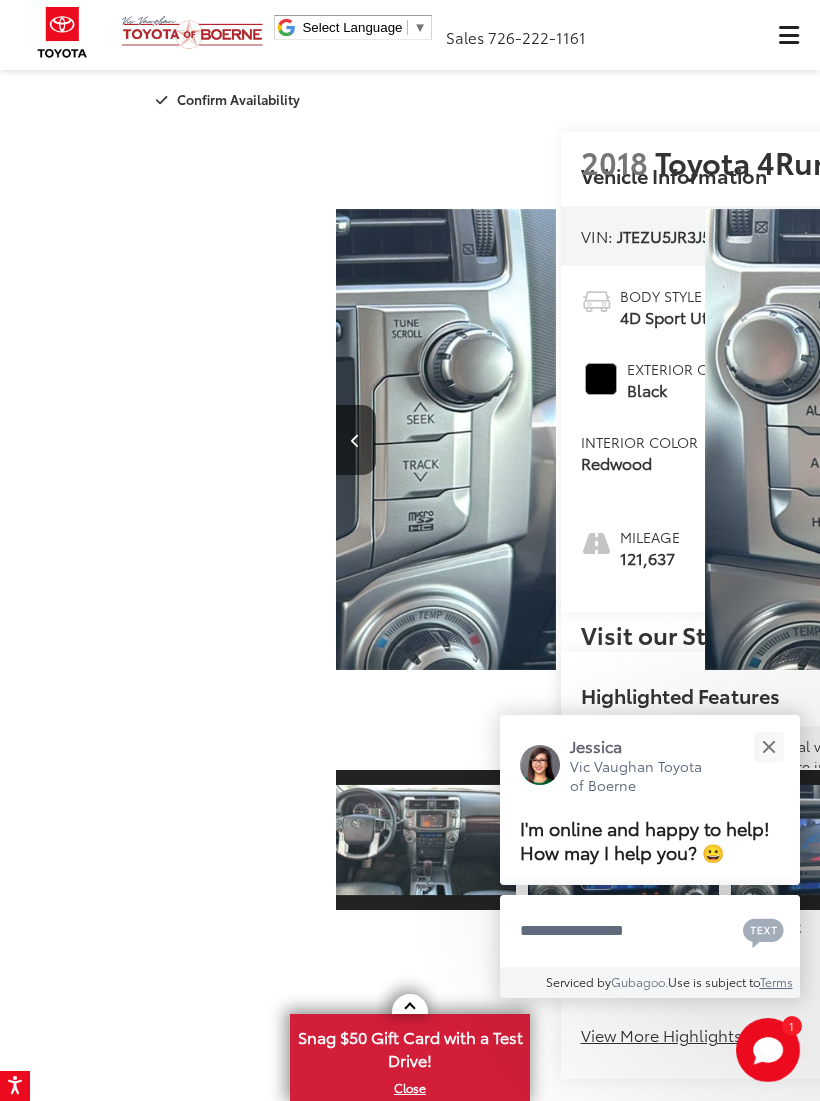 click at bounding box center [1285, 440] 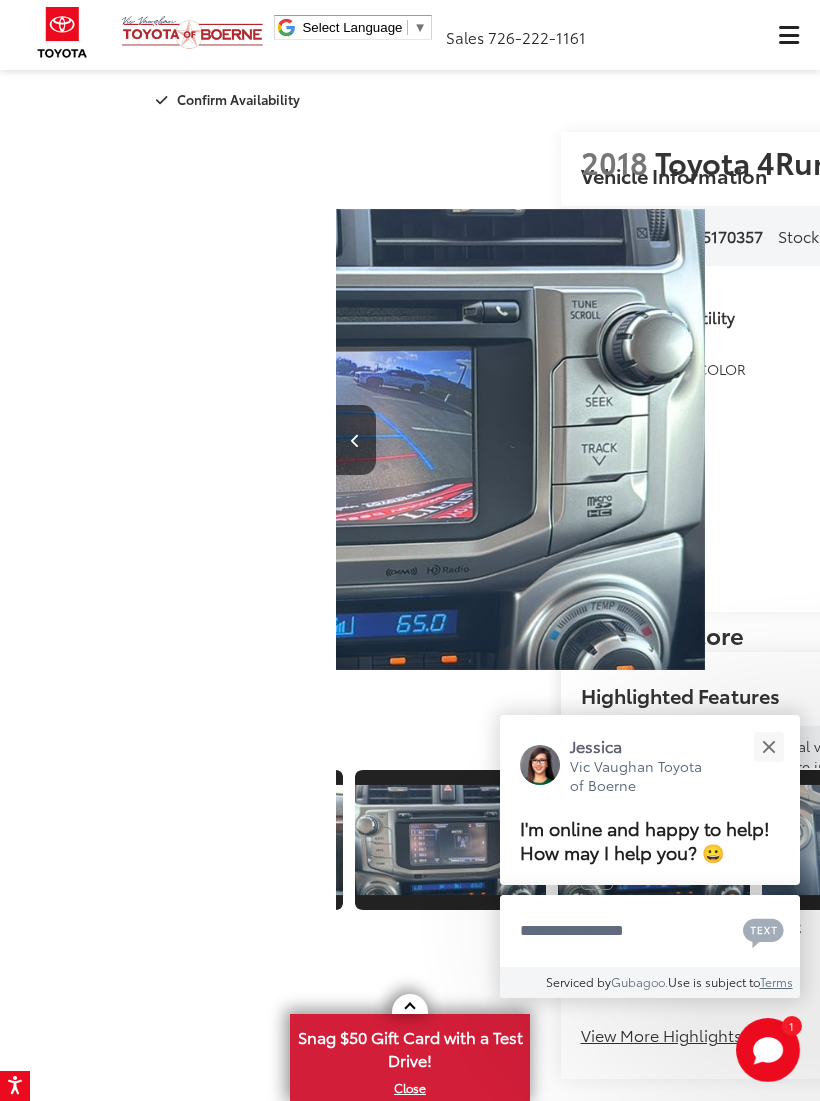 click at bounding box center (1284, 441) 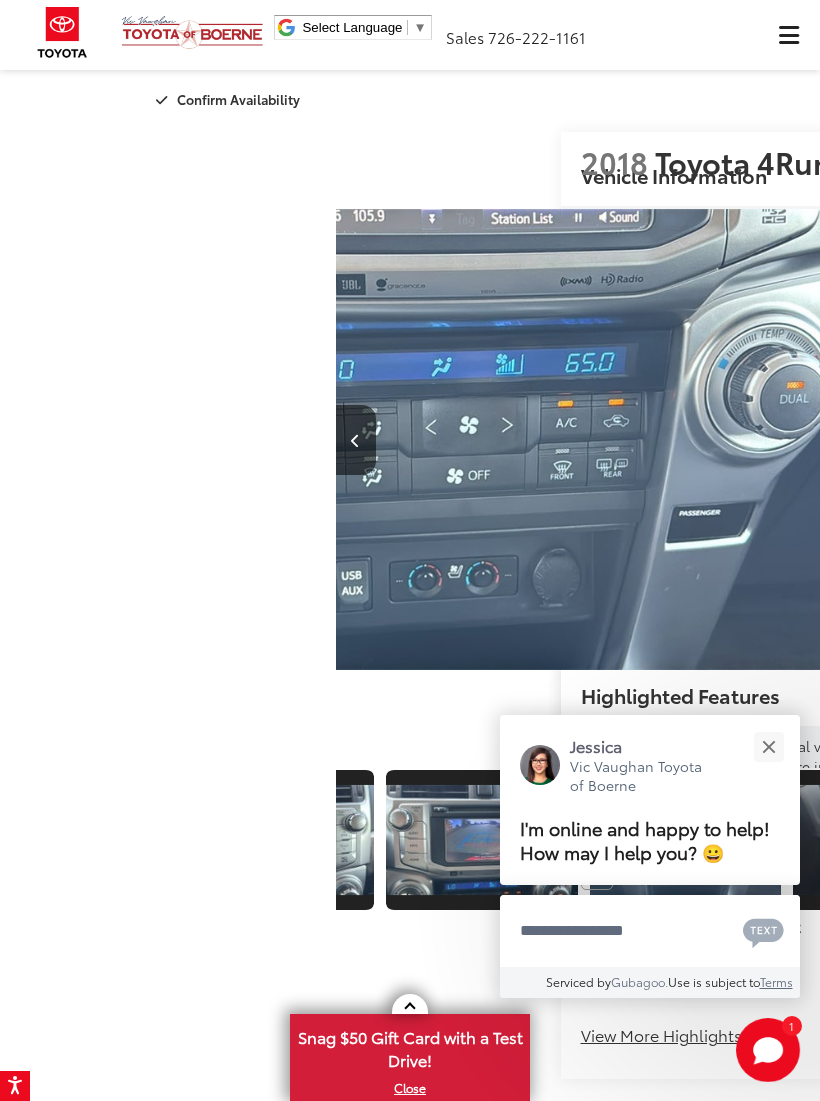click at bounding box center (1285, 440) 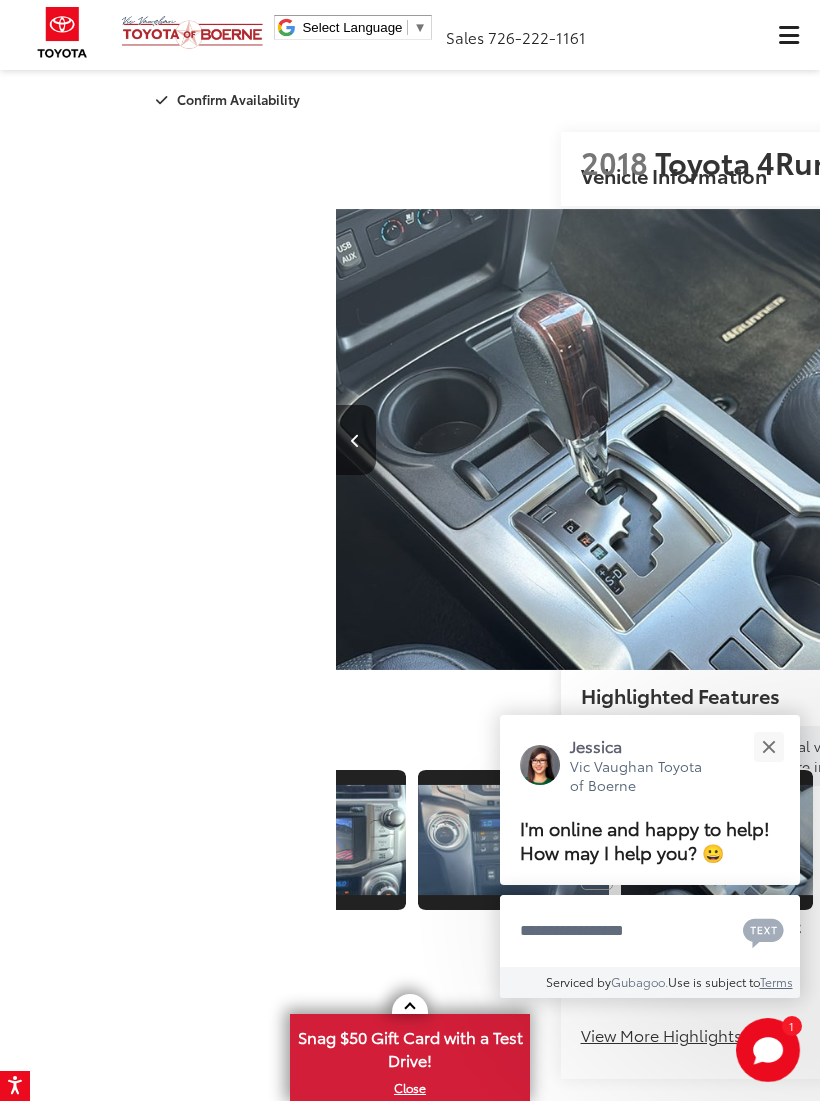 click at bounding box center [1285, 440] 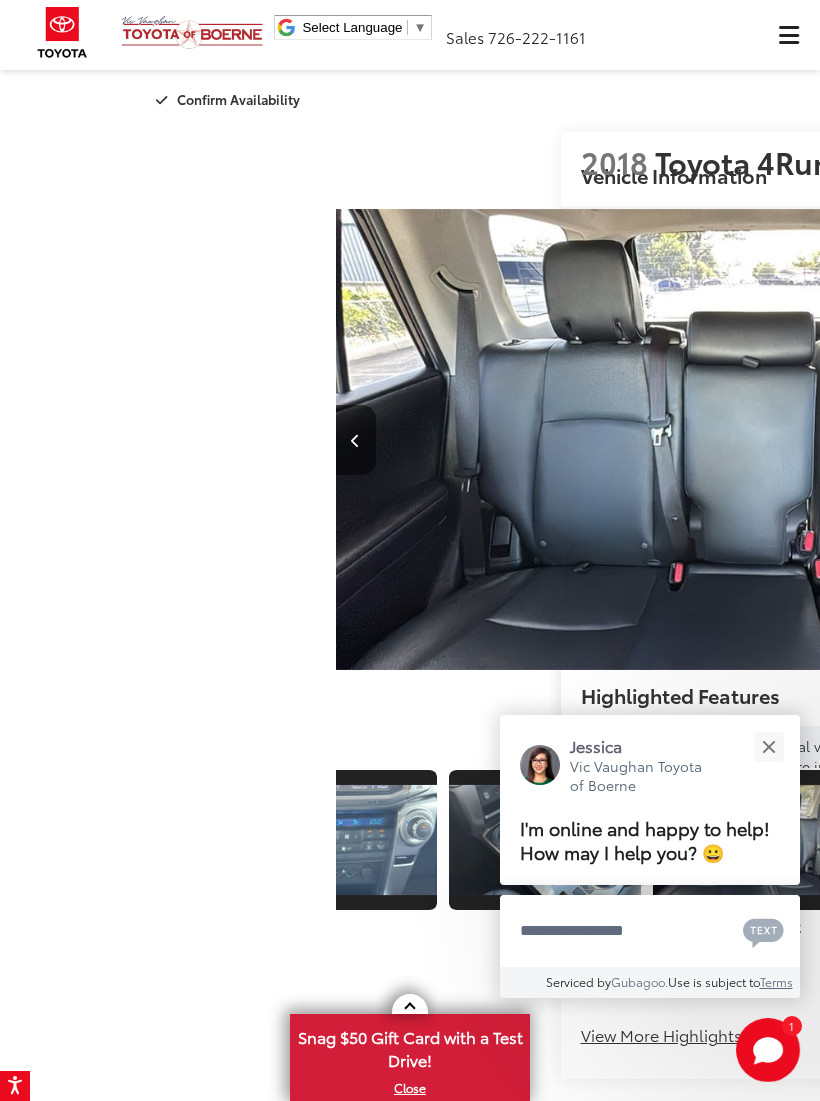 click at bounding box center (1285, 440) 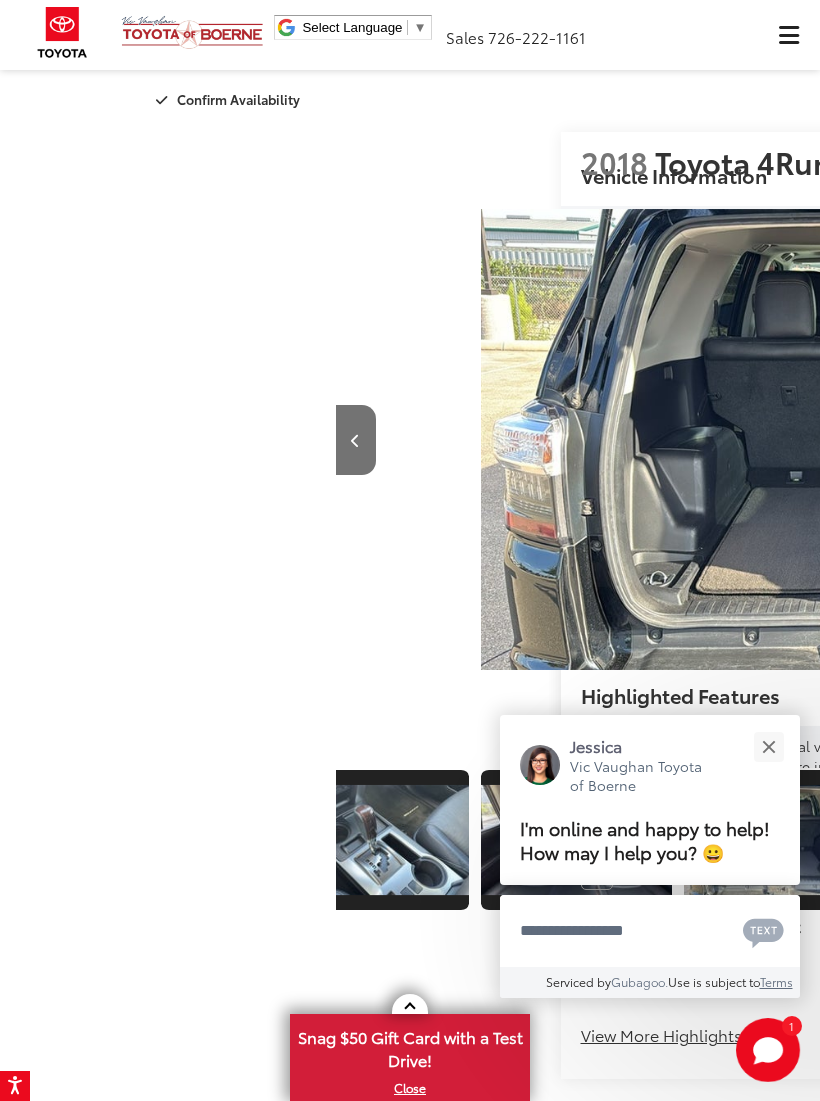 click at bounding box center [1285, 440] 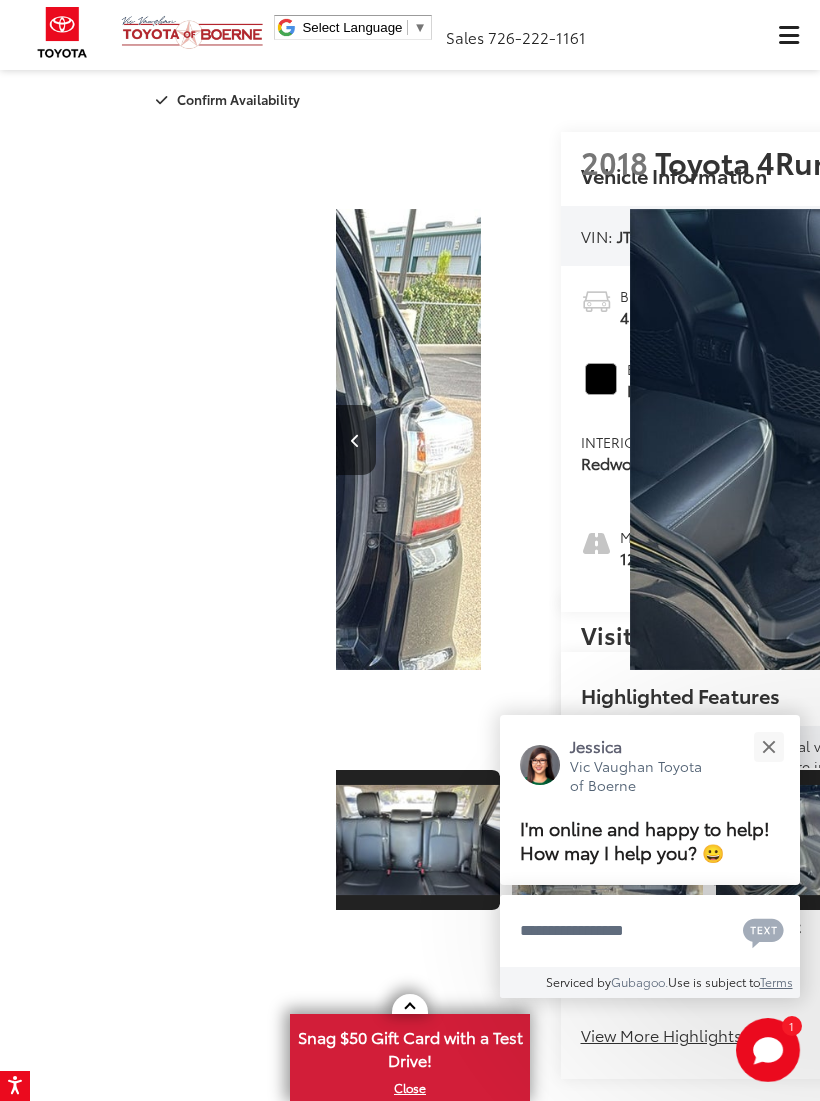 click at bounding box center (1285, 440) 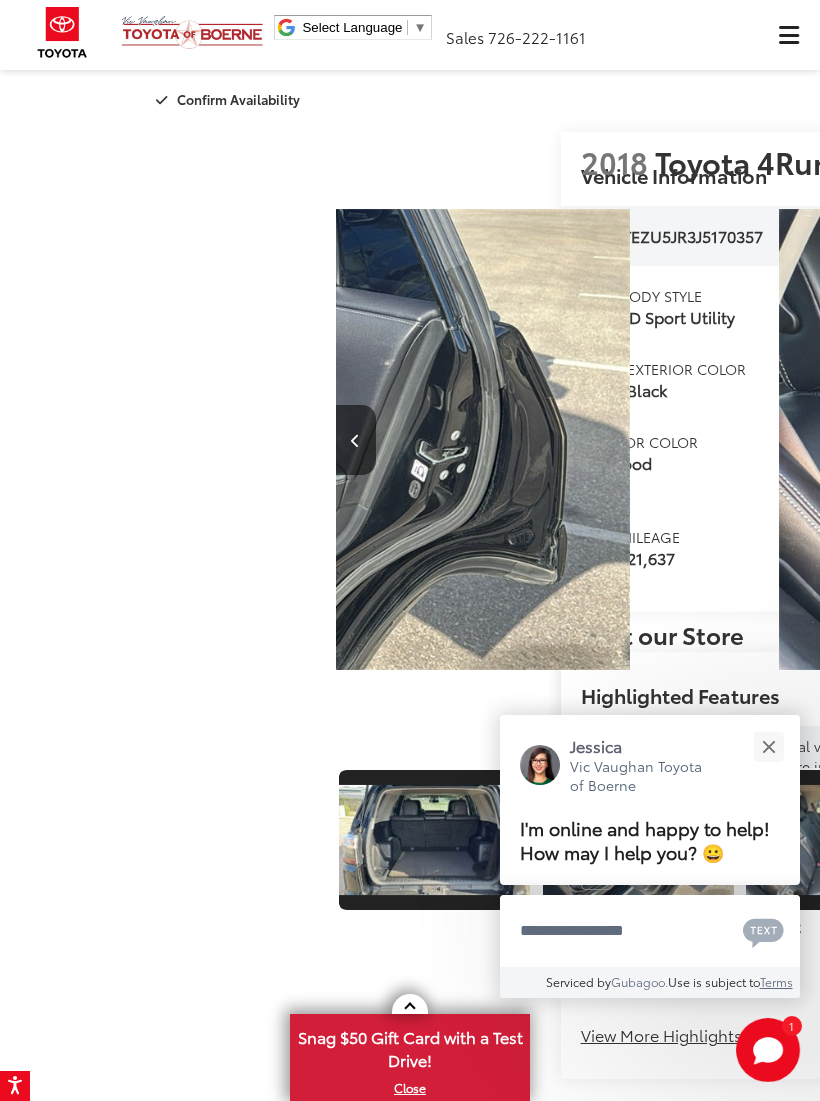 click at bounding box center (1285, 440) 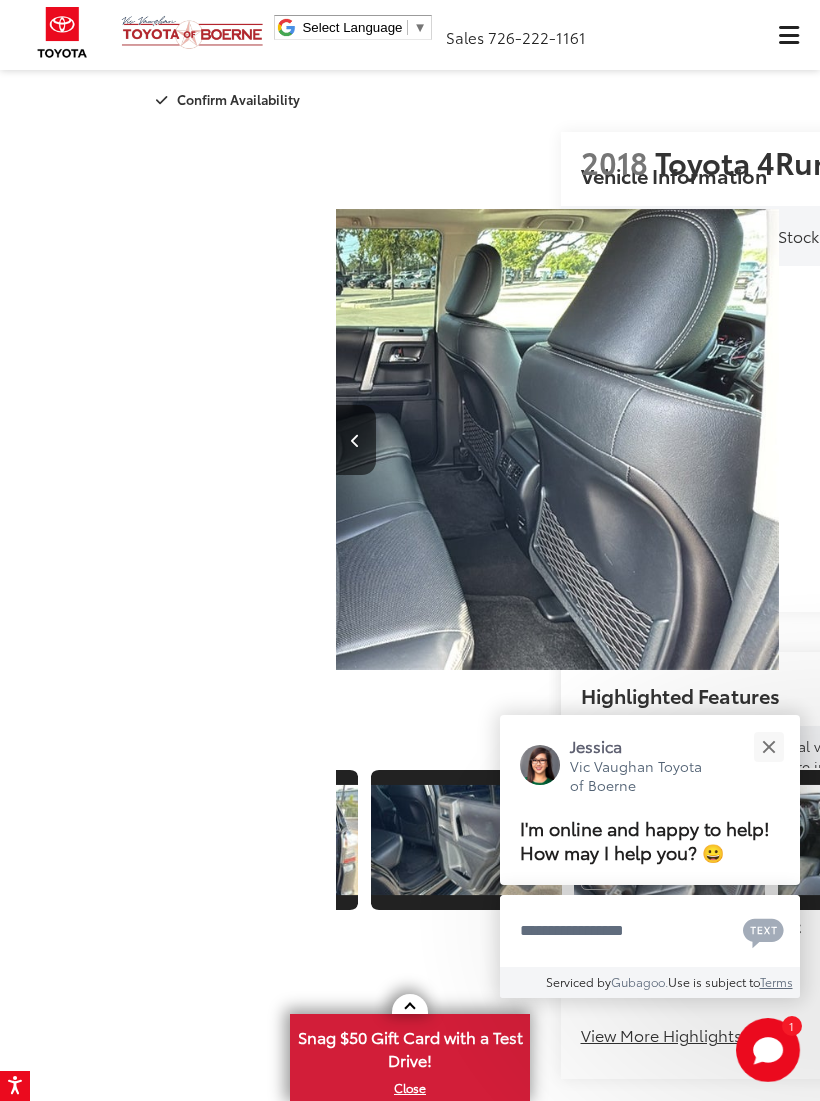click at bounding box center [1284, 441] 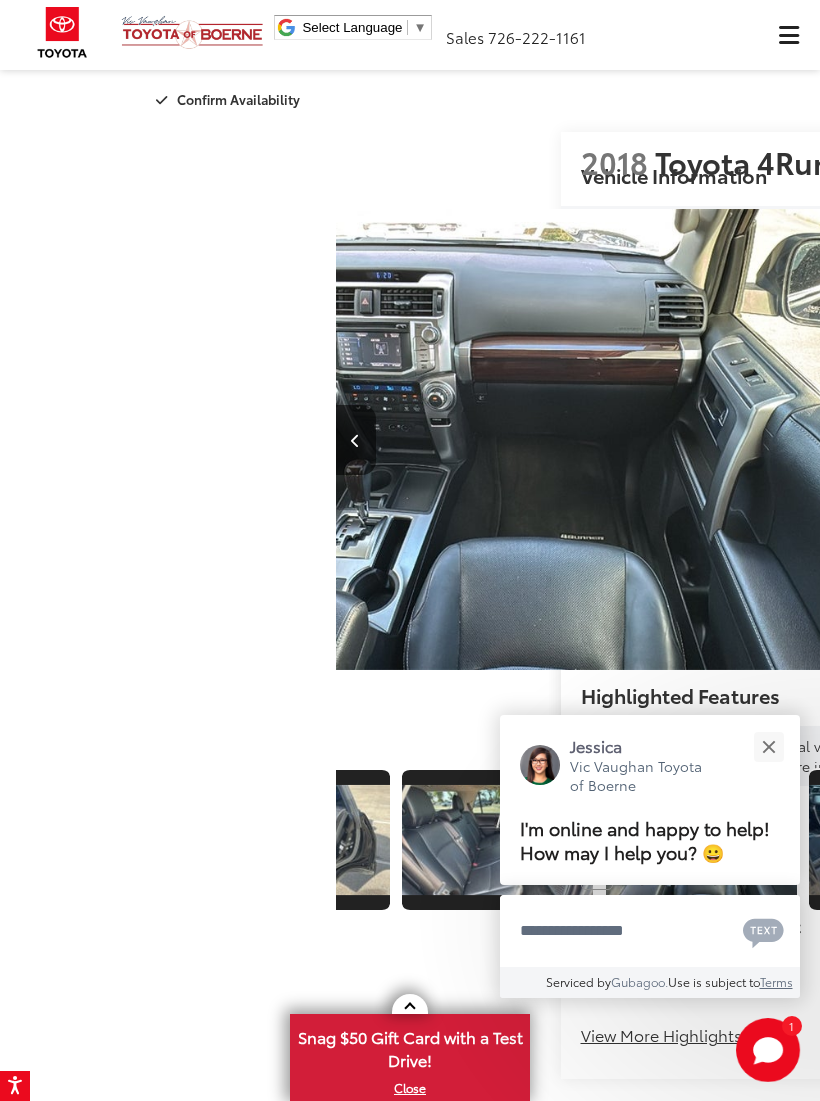 click at bounding box center (1285, 440) 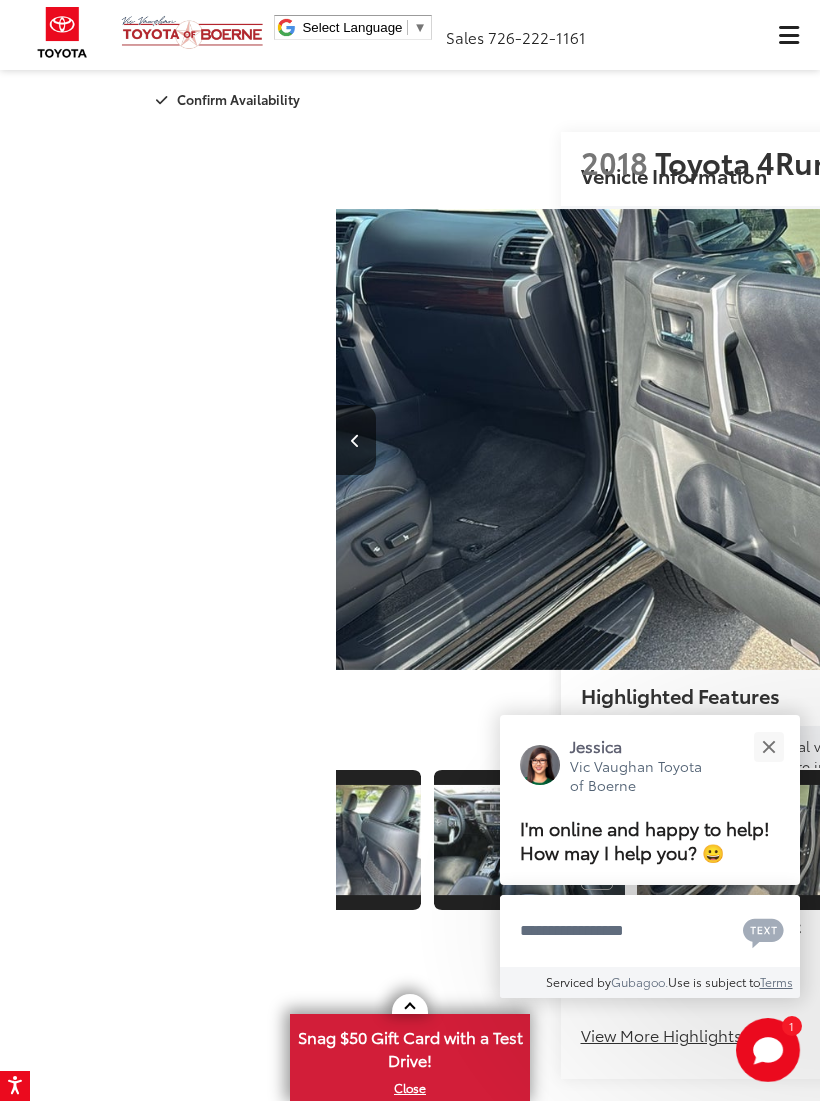 click at bounding box center [1284, 441] 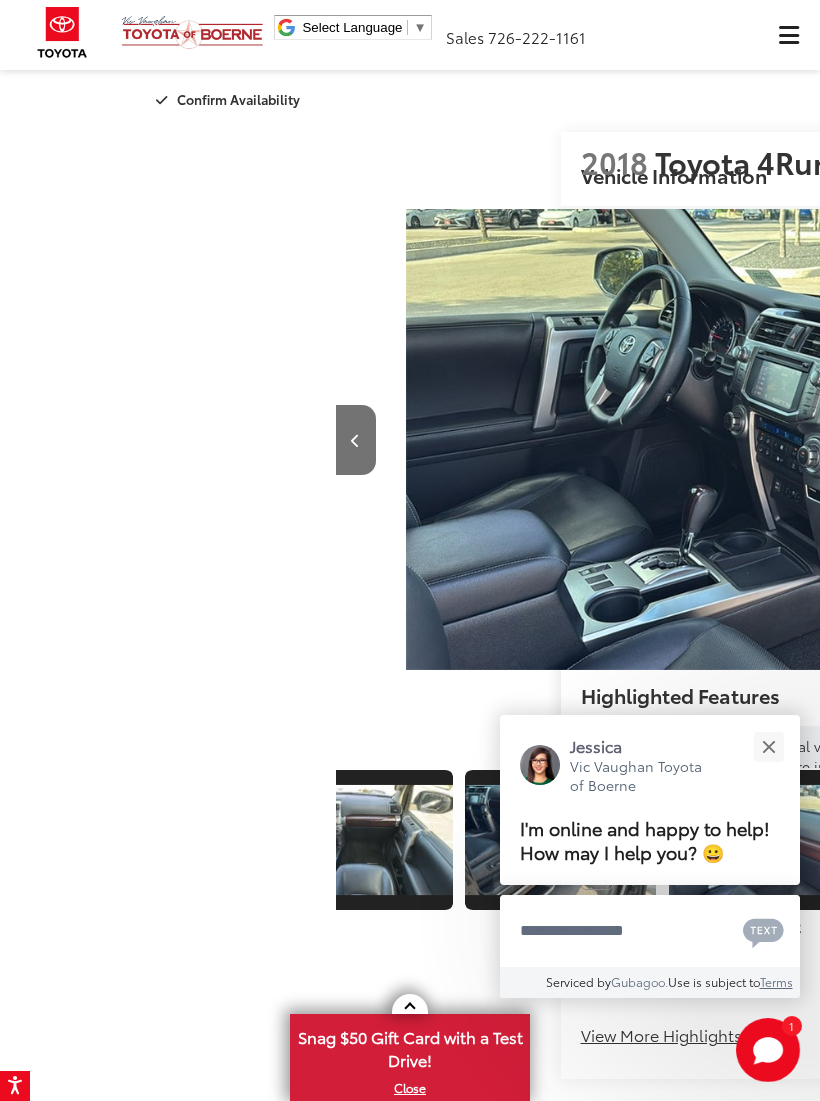click at bounding box center [1285, 440] 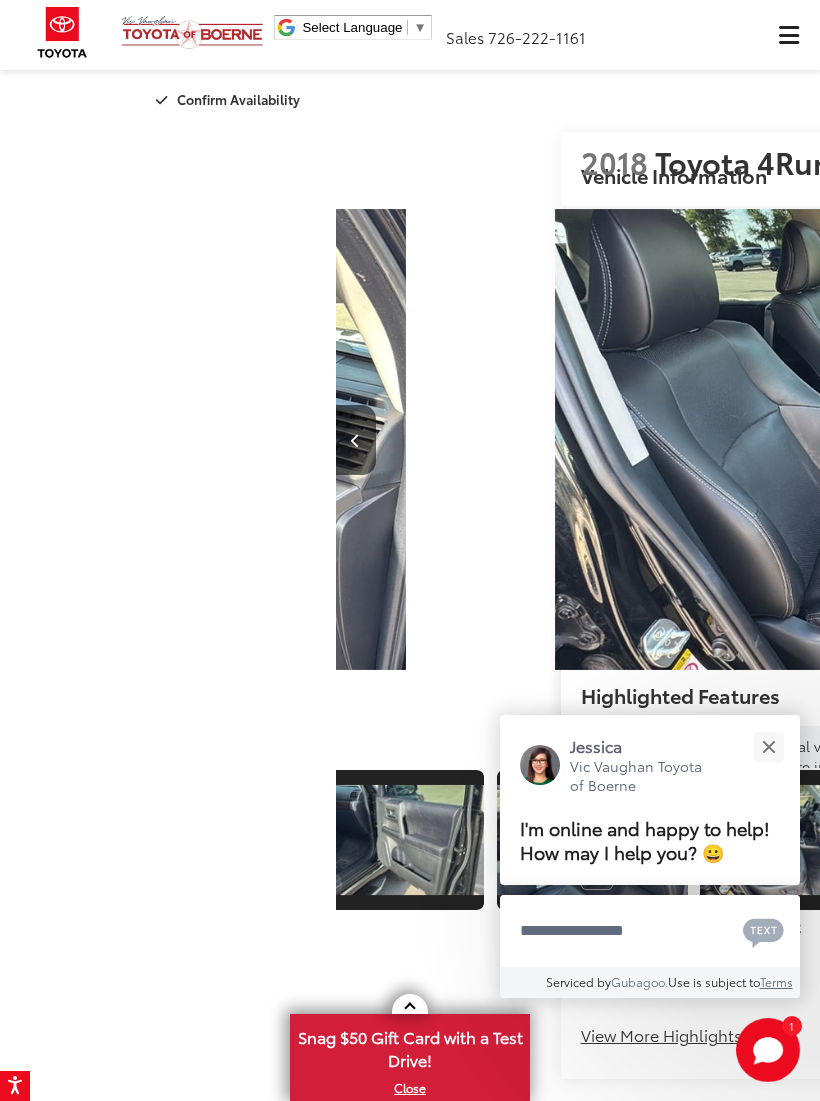 click at bounding box center (1285, 440) 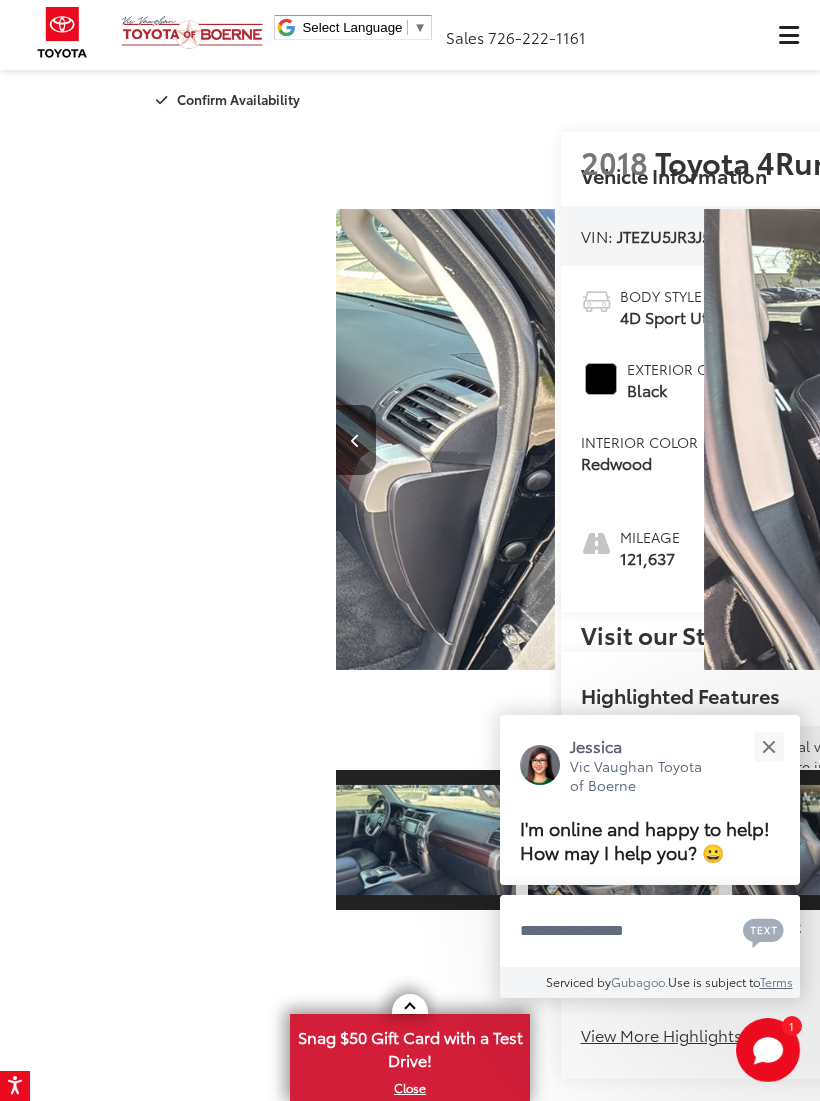 click at bounding box center [1284, 441] 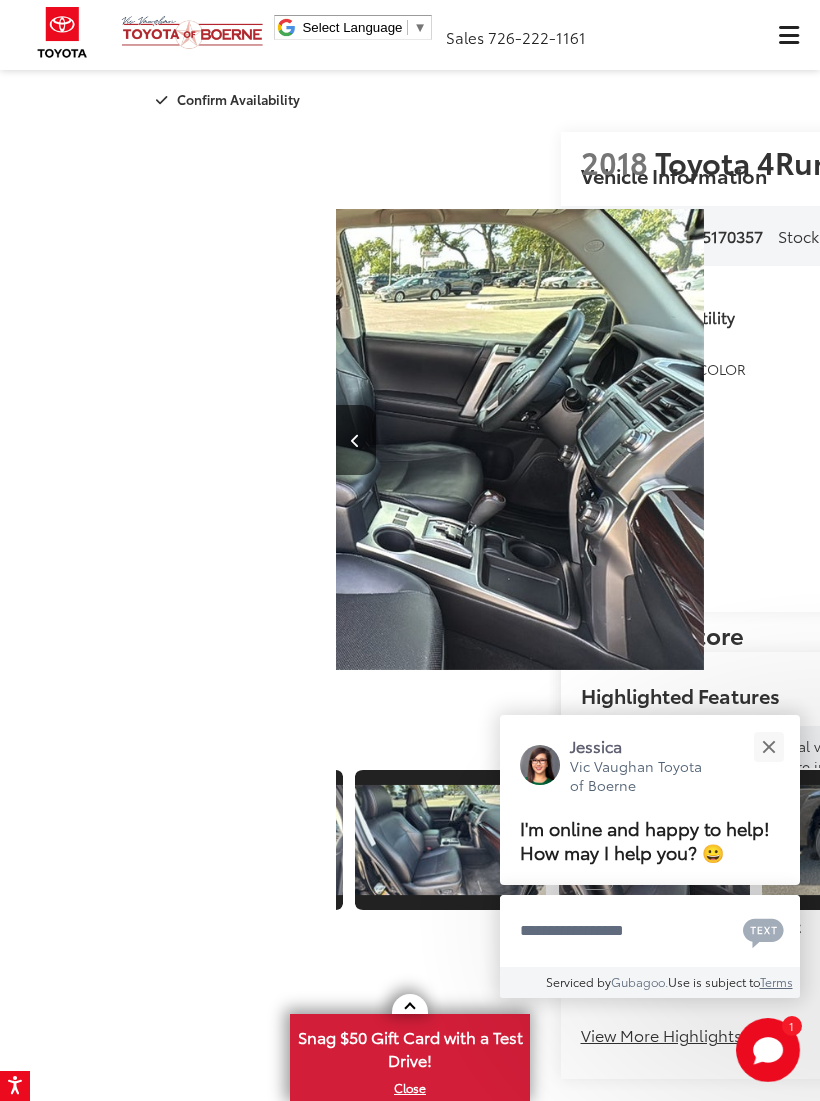 click at bounding box center (1284, 441) 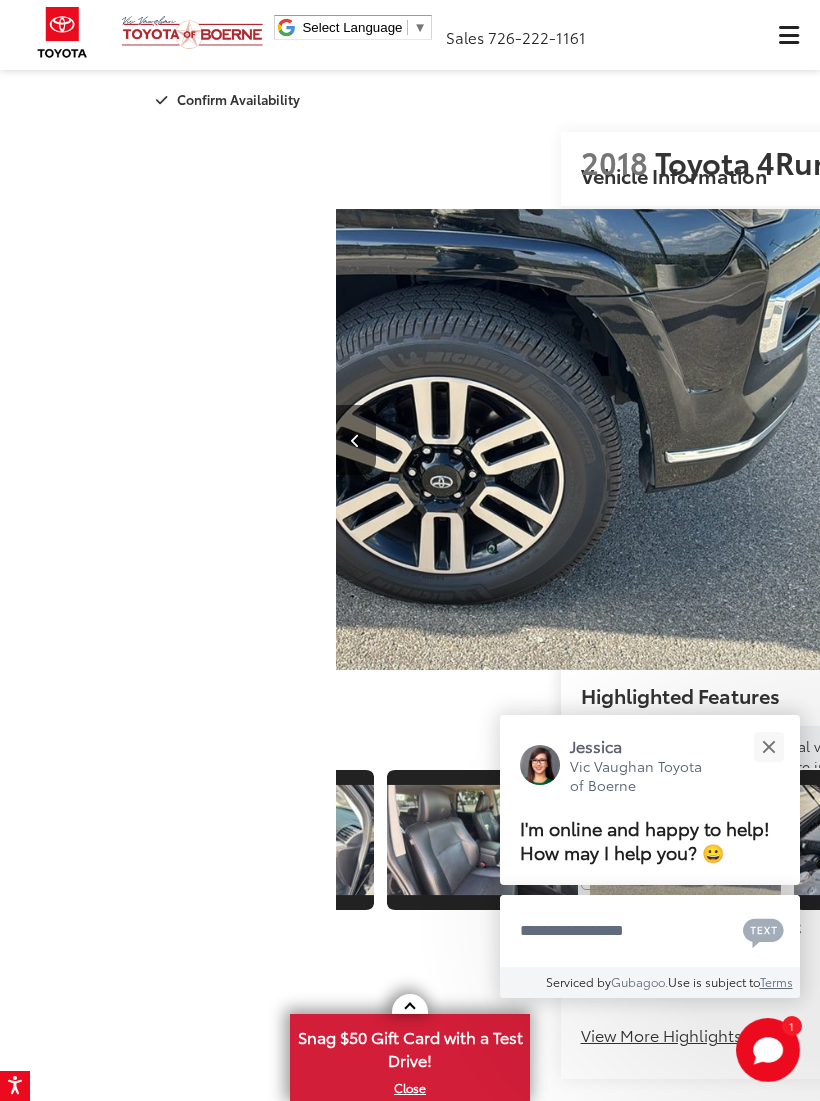click at bounding box center (1284, 441) 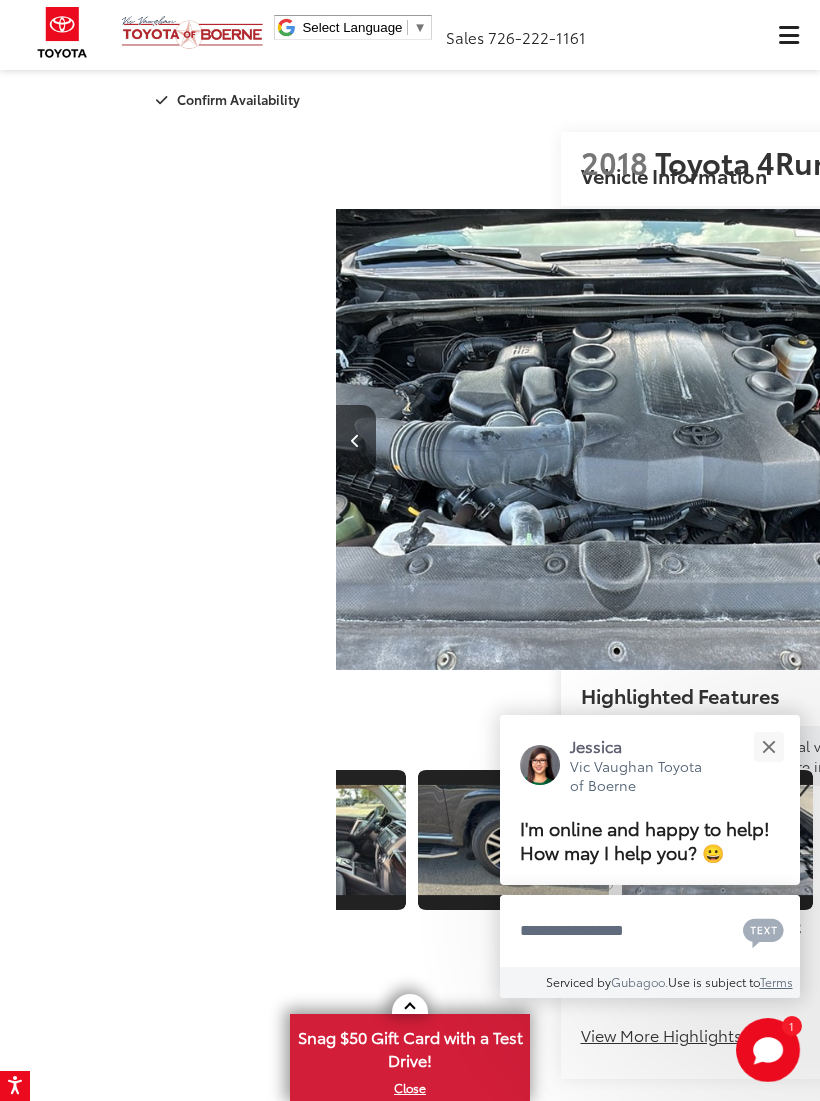 click at bounding box center (1285, 440) 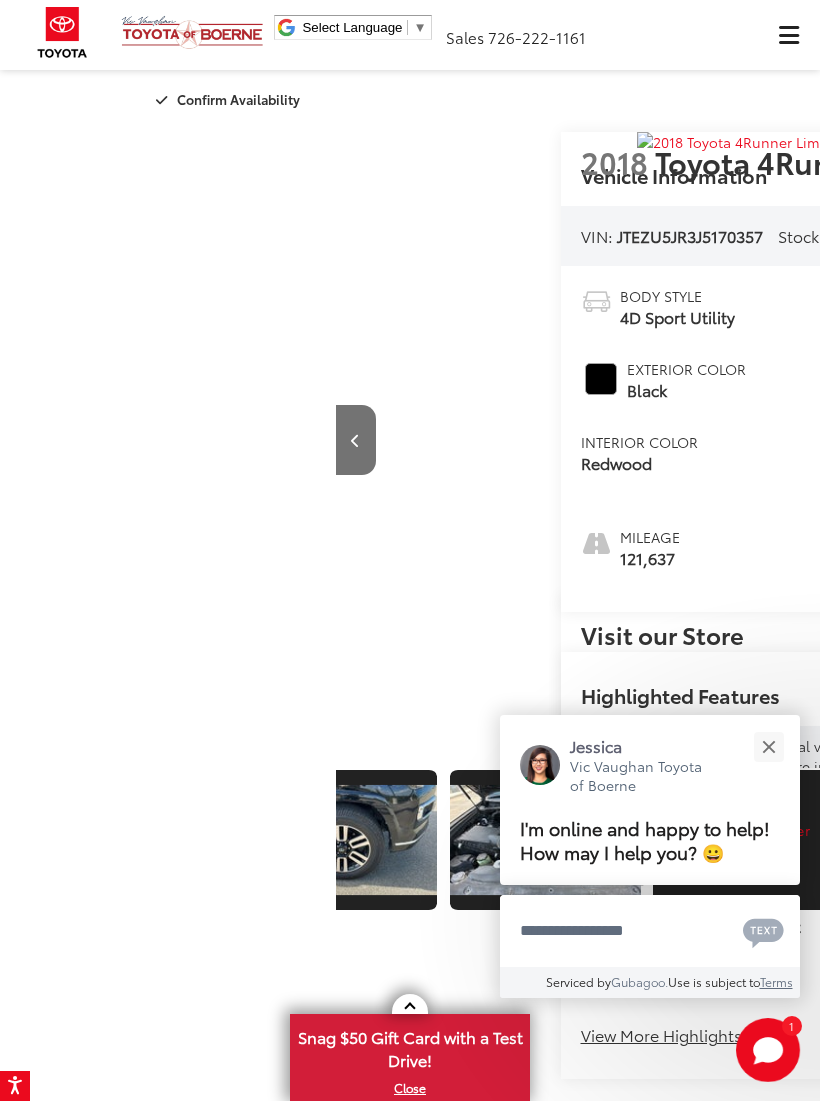 click at bounding box center (1284, 441) 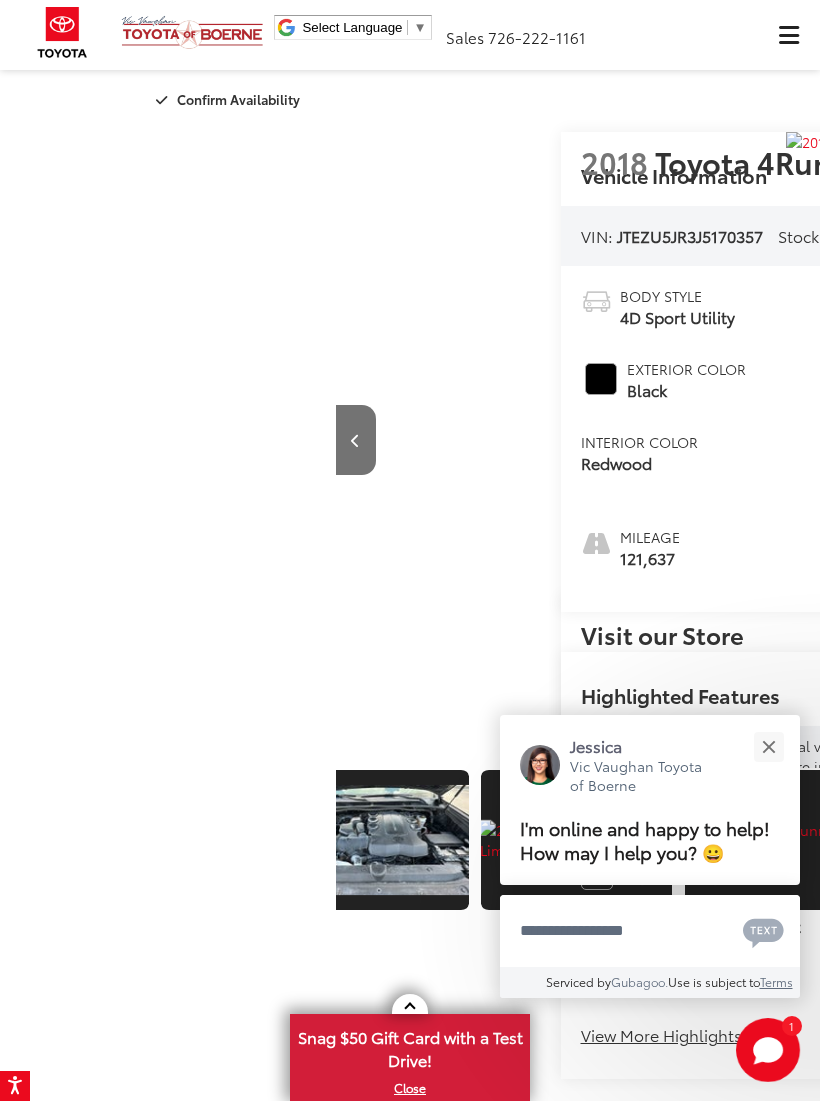 click at bounding box center [1284, 441] 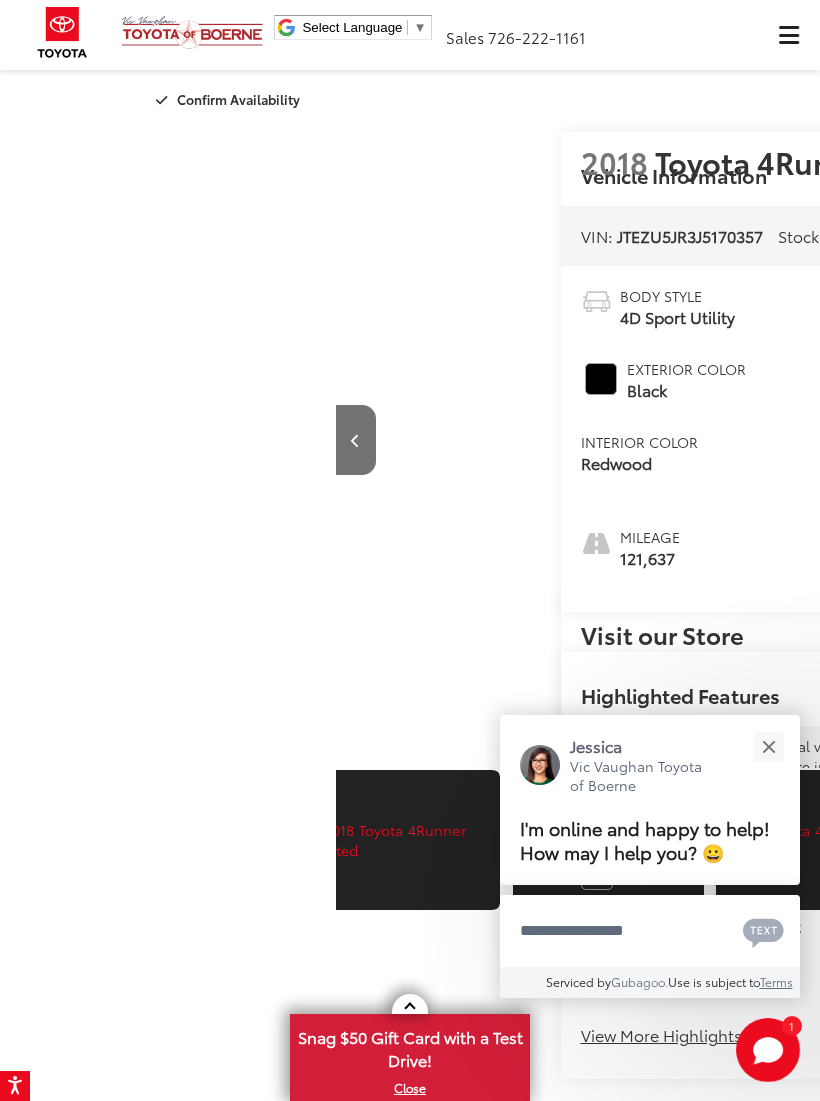 click at bounding box center (1284, 441) 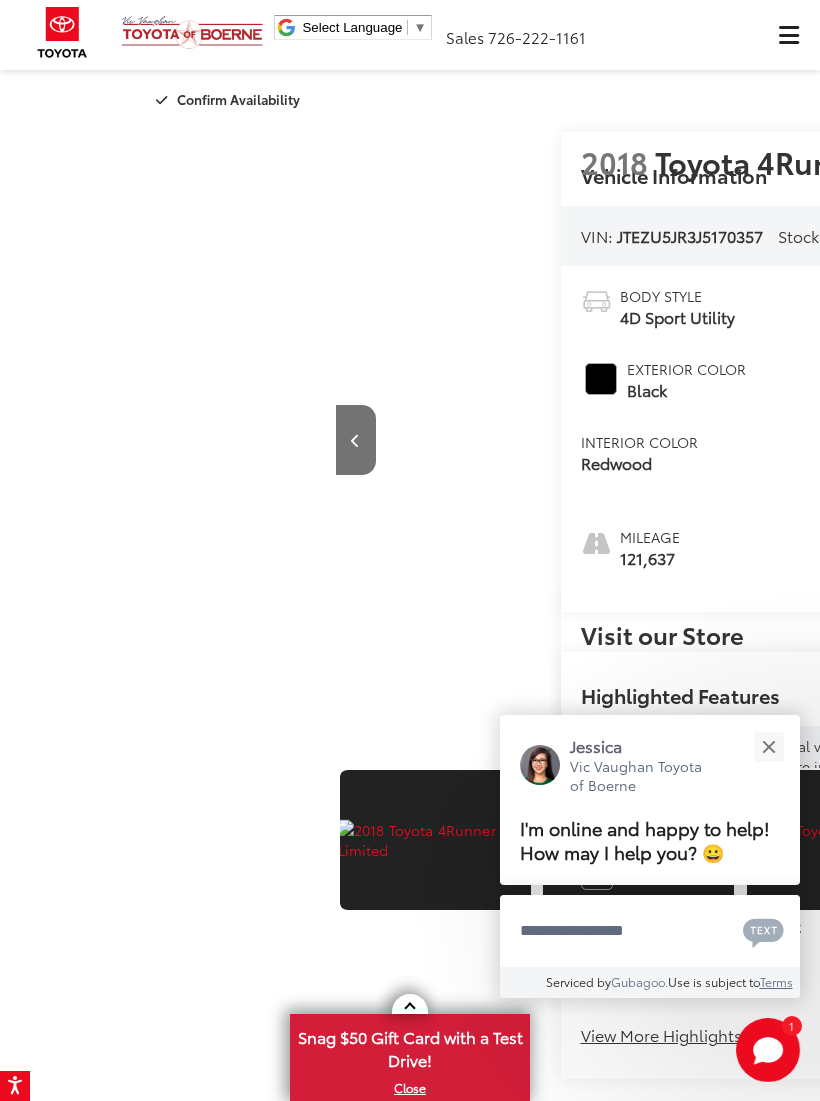 click at bounding box center (1285, 440) 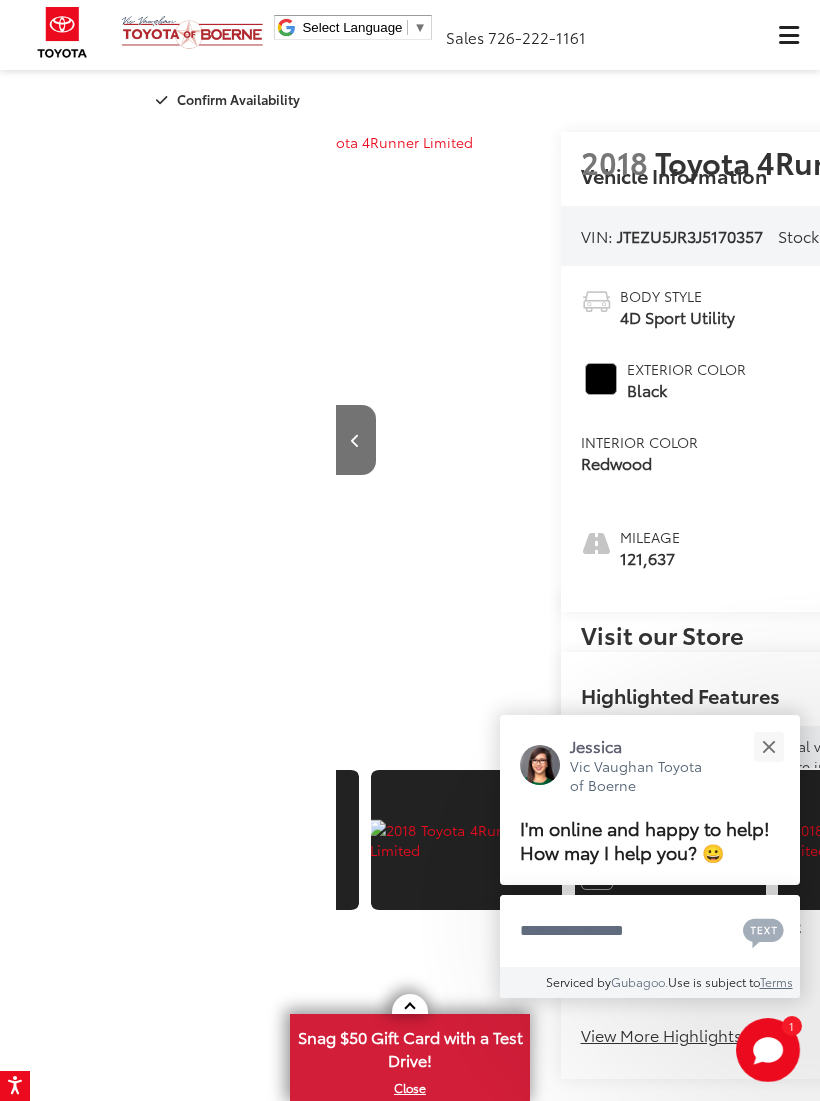 click at bounding box center (1284, 441) 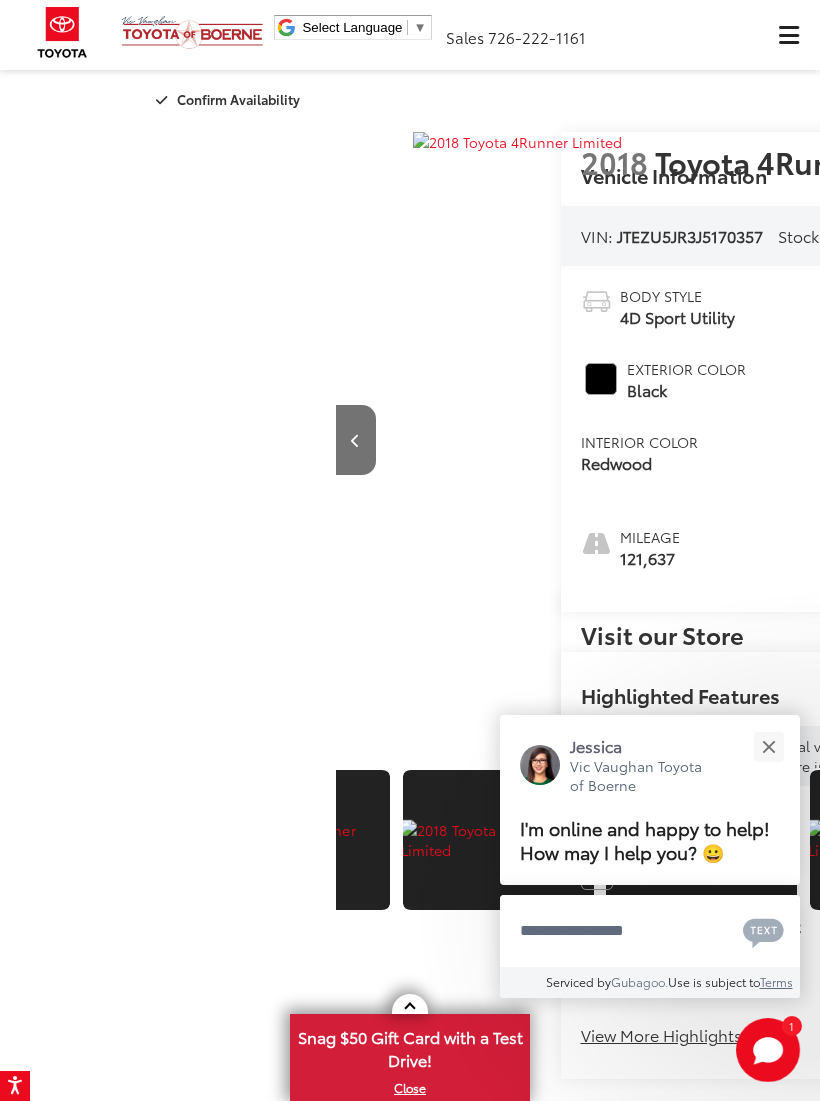 click at bounding box center (768, 746) 